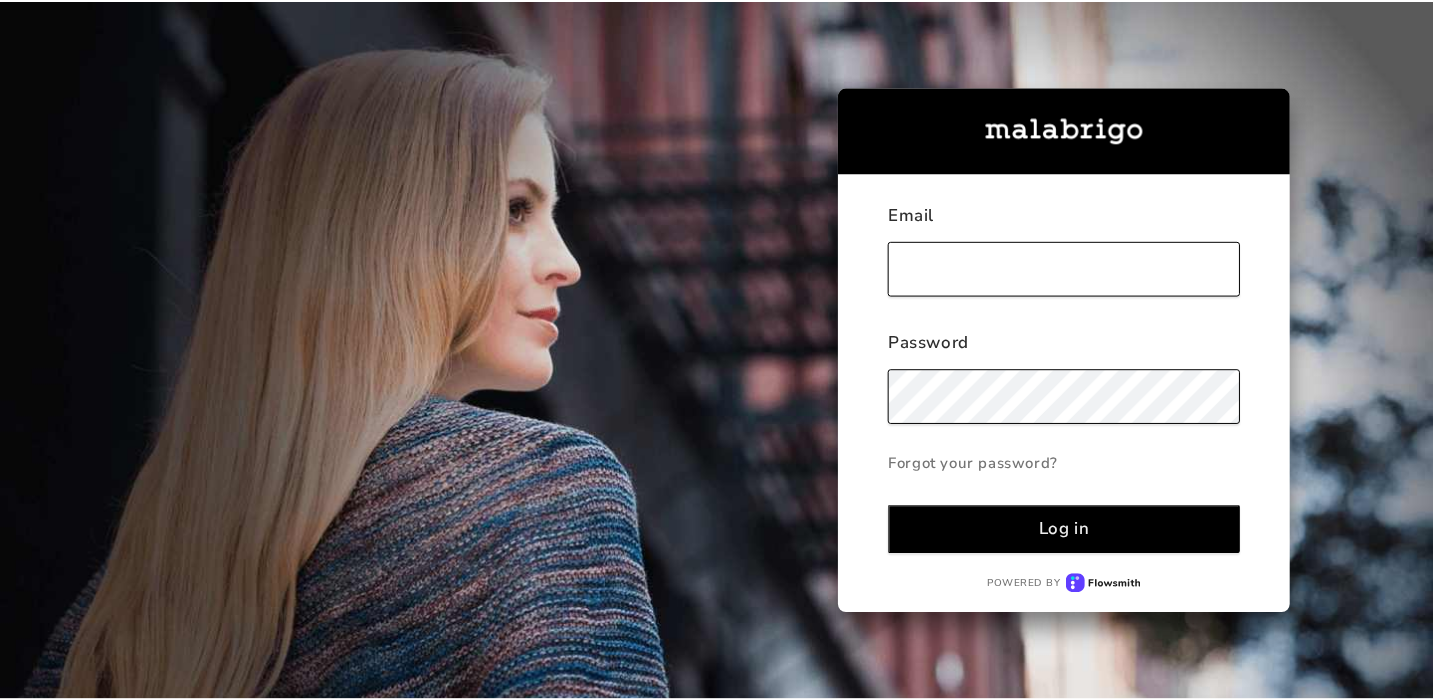 scroll, scrollTop: 0, scrollLeft: 0, axis: both 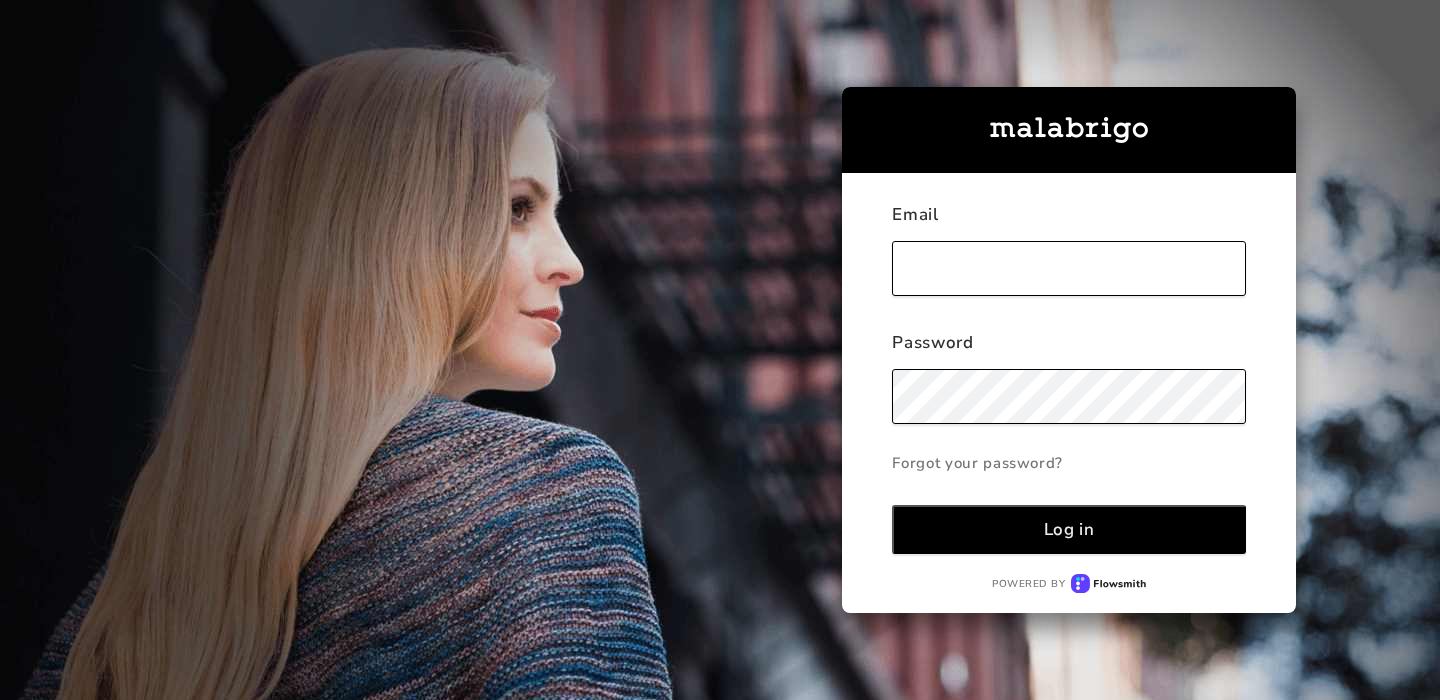 type on "[EMAIL_ADDRESS][DOMAIN_NAME]" 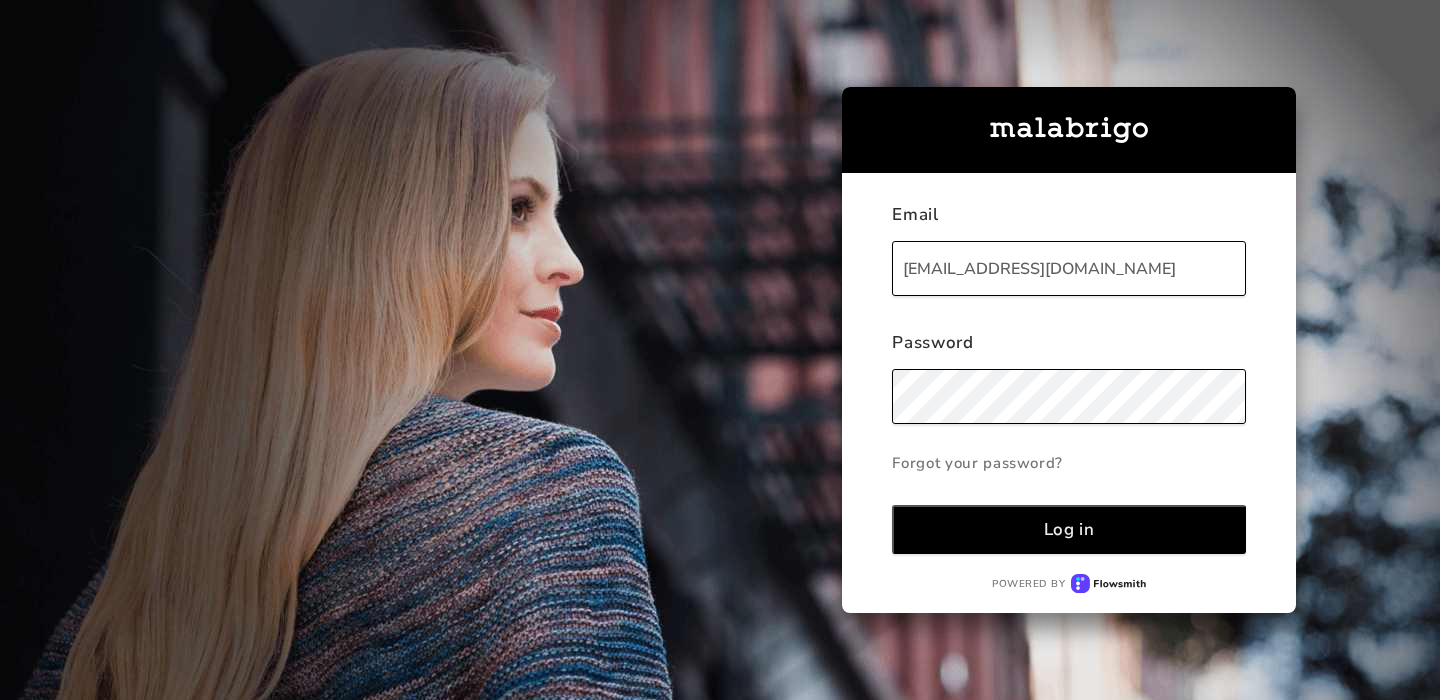 click on "Log in" at bounding box center [1069, 529] 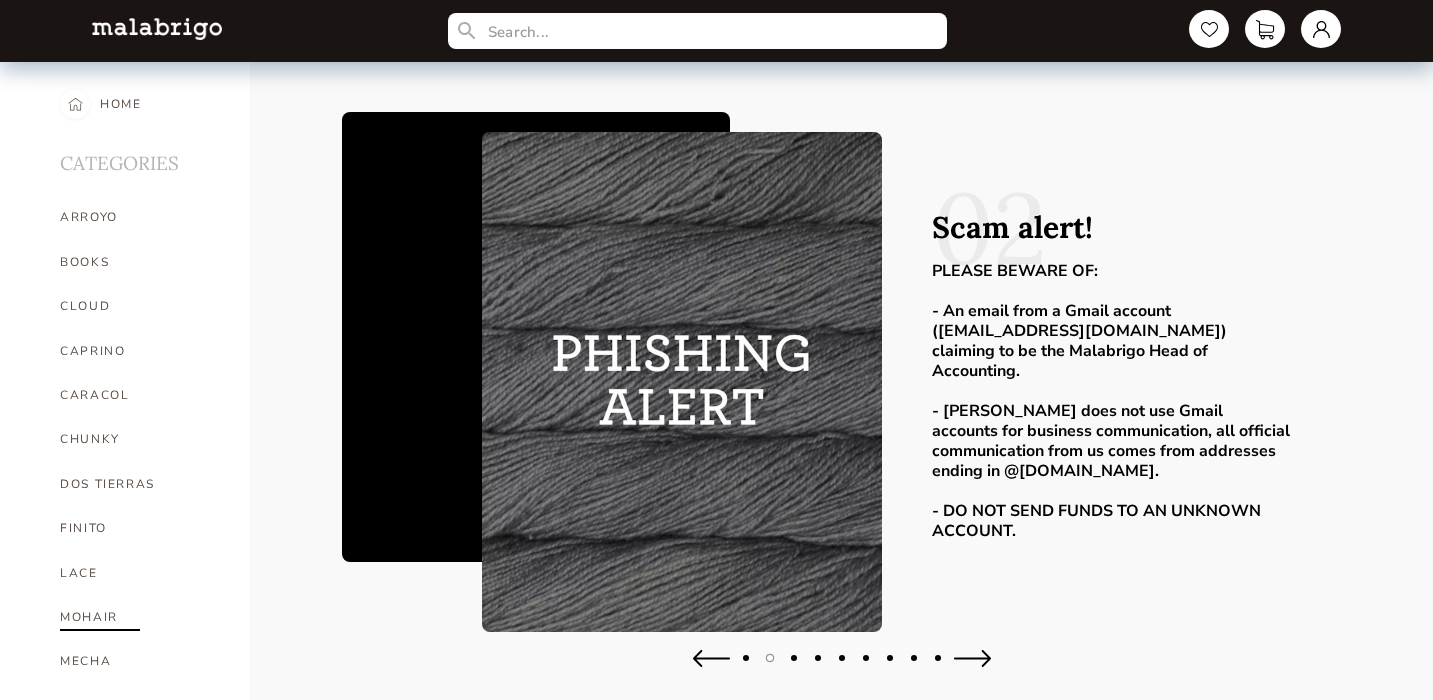 click on "MOHAIR" at bounding box center [140, 617] 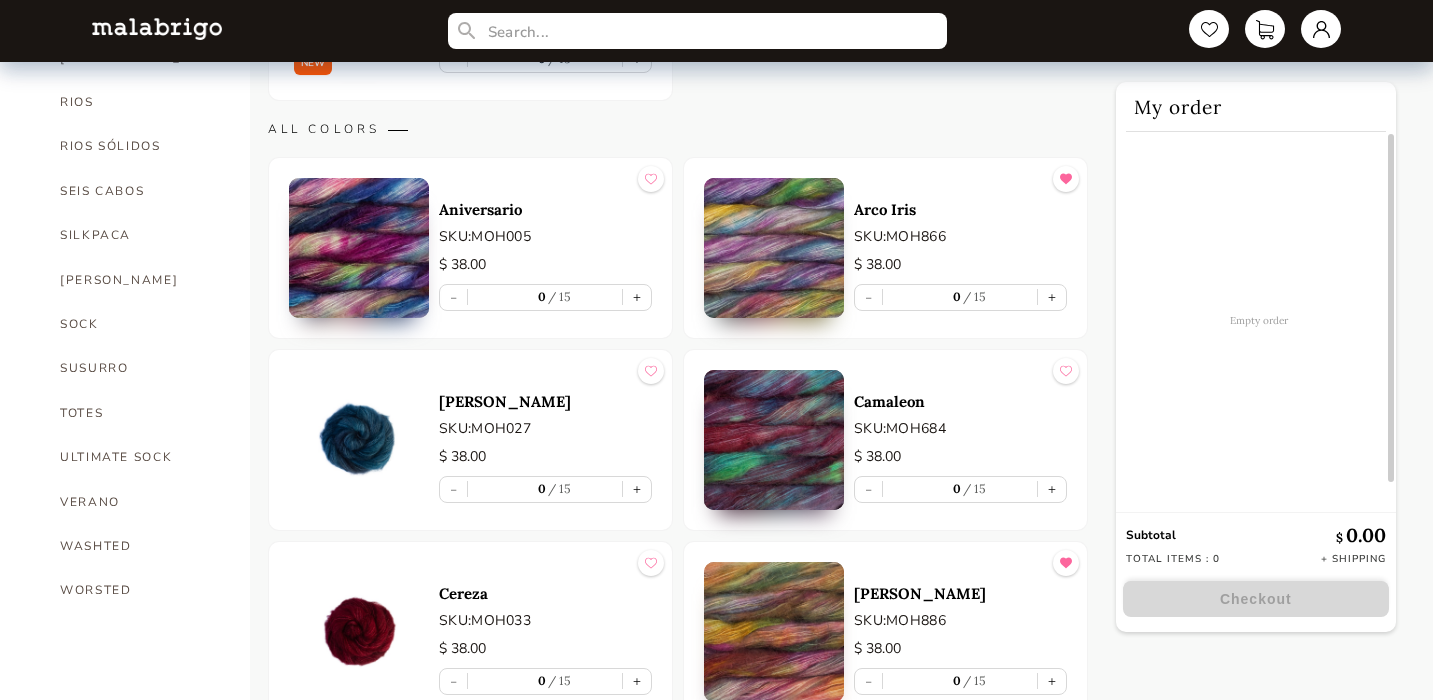 scroll, scrollTop: 1207, scrollLeft: 0, axis: vertical 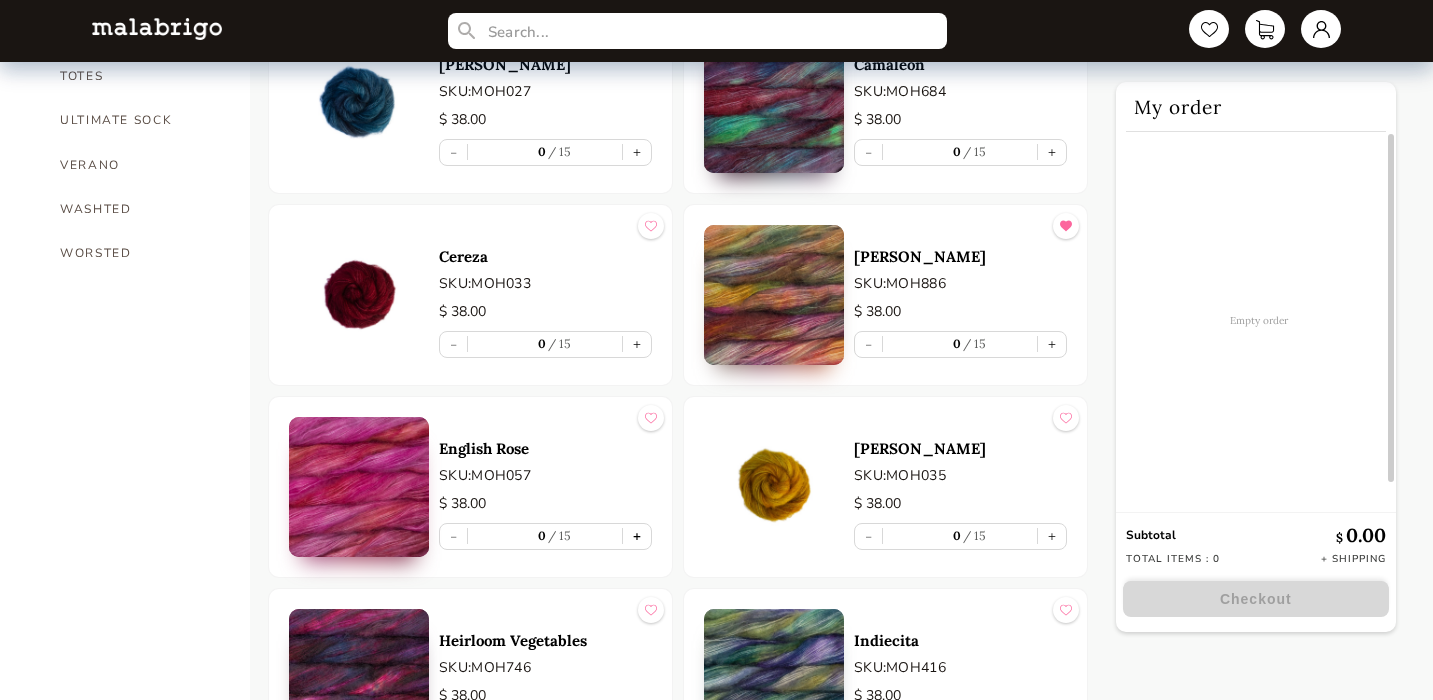 click on "+" at bounding box center [637, 536] 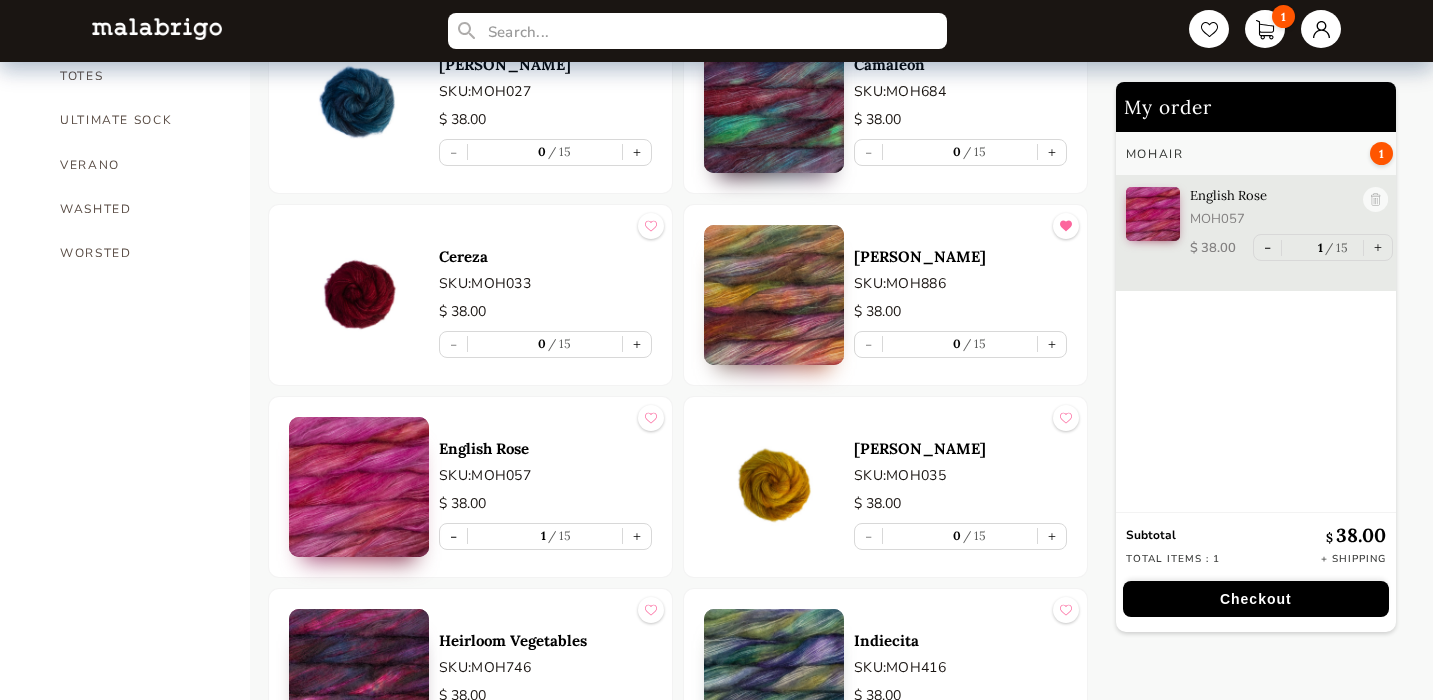 click at bounding box center (359, 487) 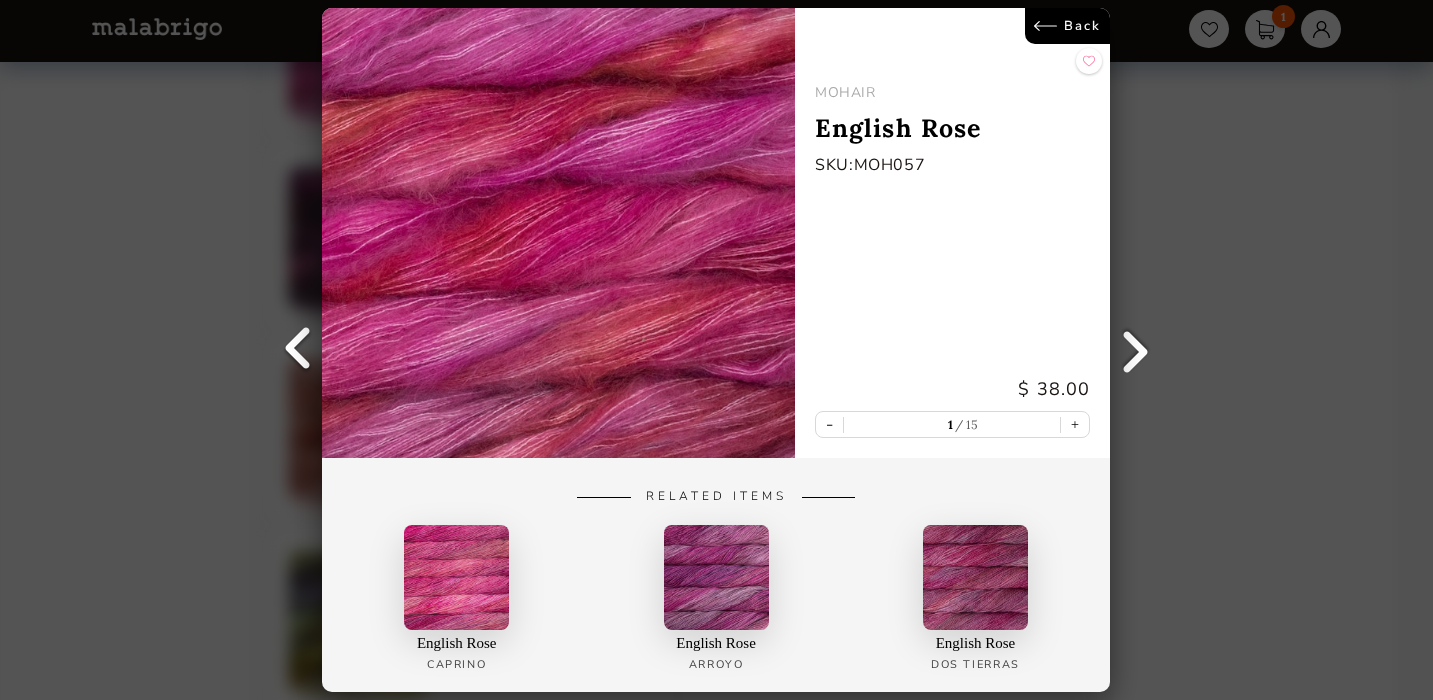 scroll, scrollTop: 1559, scrollLeft: 0, axis: vertical 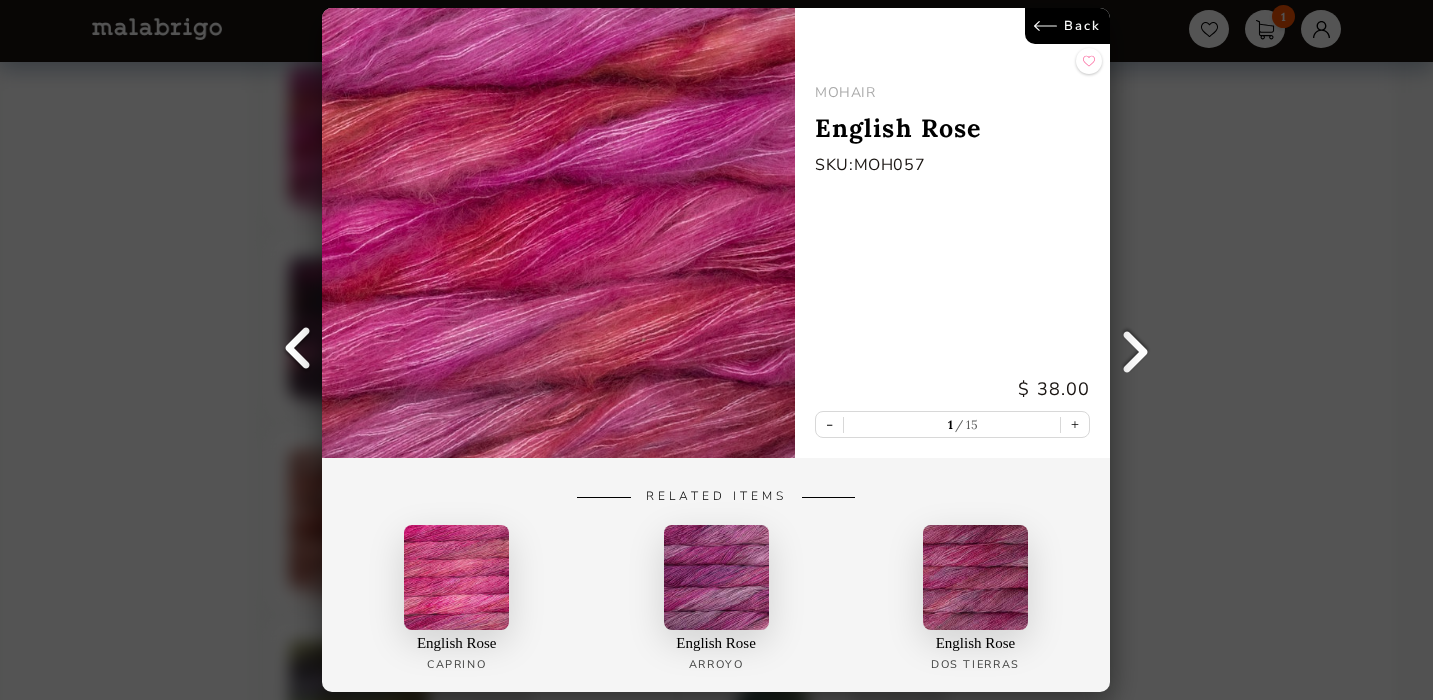 click on "Back MOHAIR English Rose SKU:  MOH057 $   38.00 - 1 15 + Related Items English [PERSON_NAME] English [PERSON_NAME] English Rose Dos Tierras" at bounding box center (716, 350) 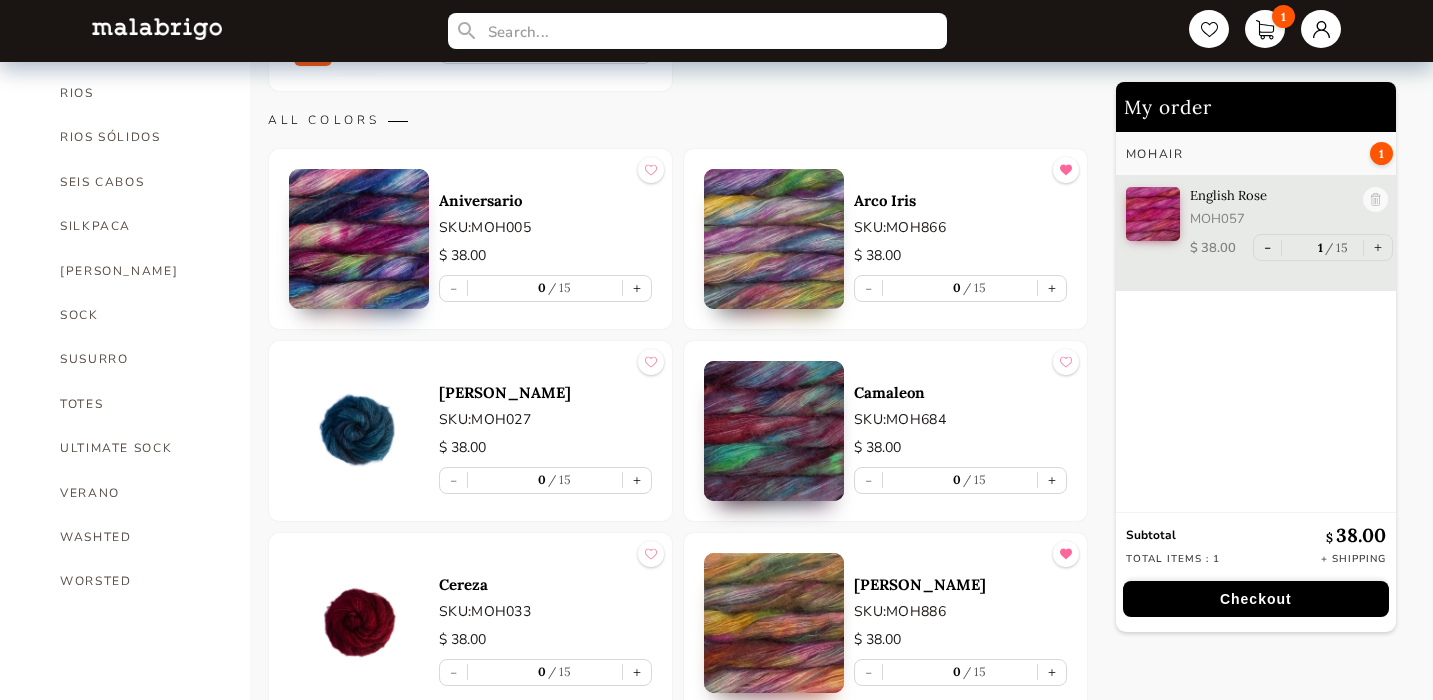 scroll, scrollTop: 1251, scrollLeft: 0, axis: vertical 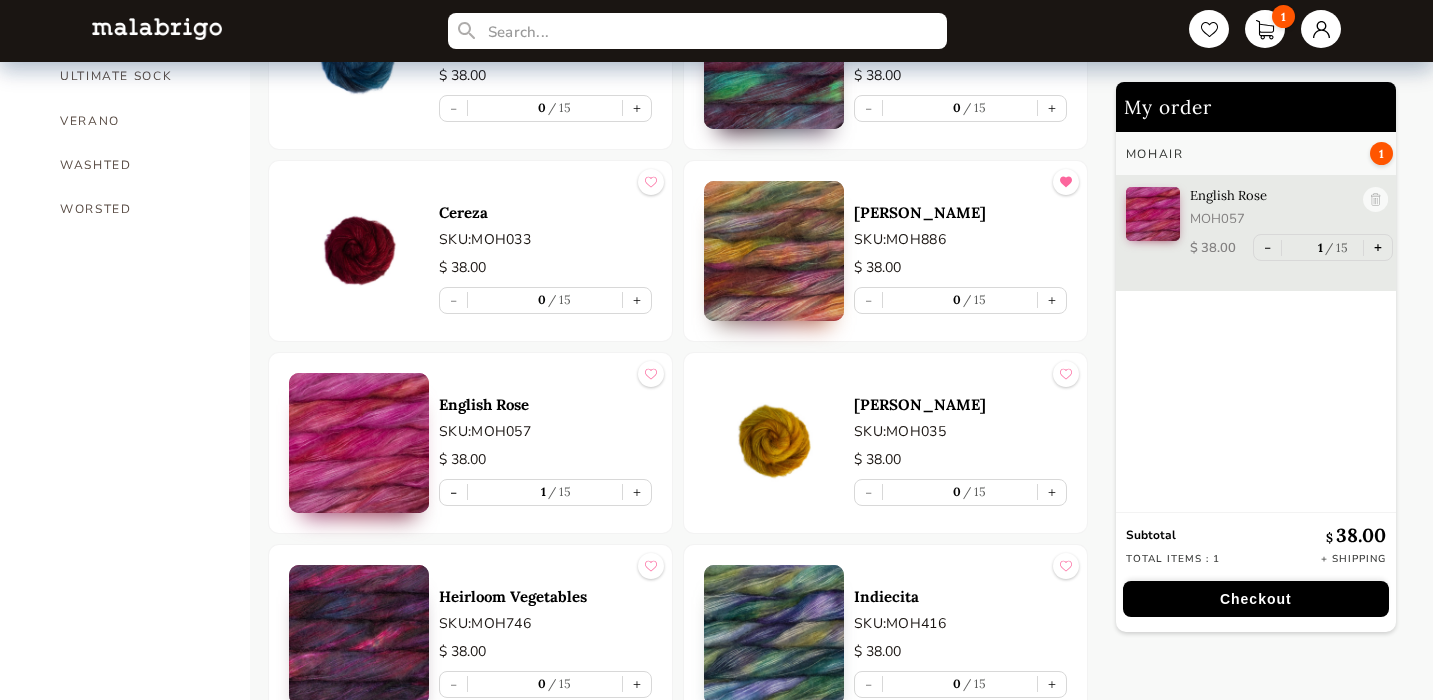 click on "+" at bounding box center [1378, 247] 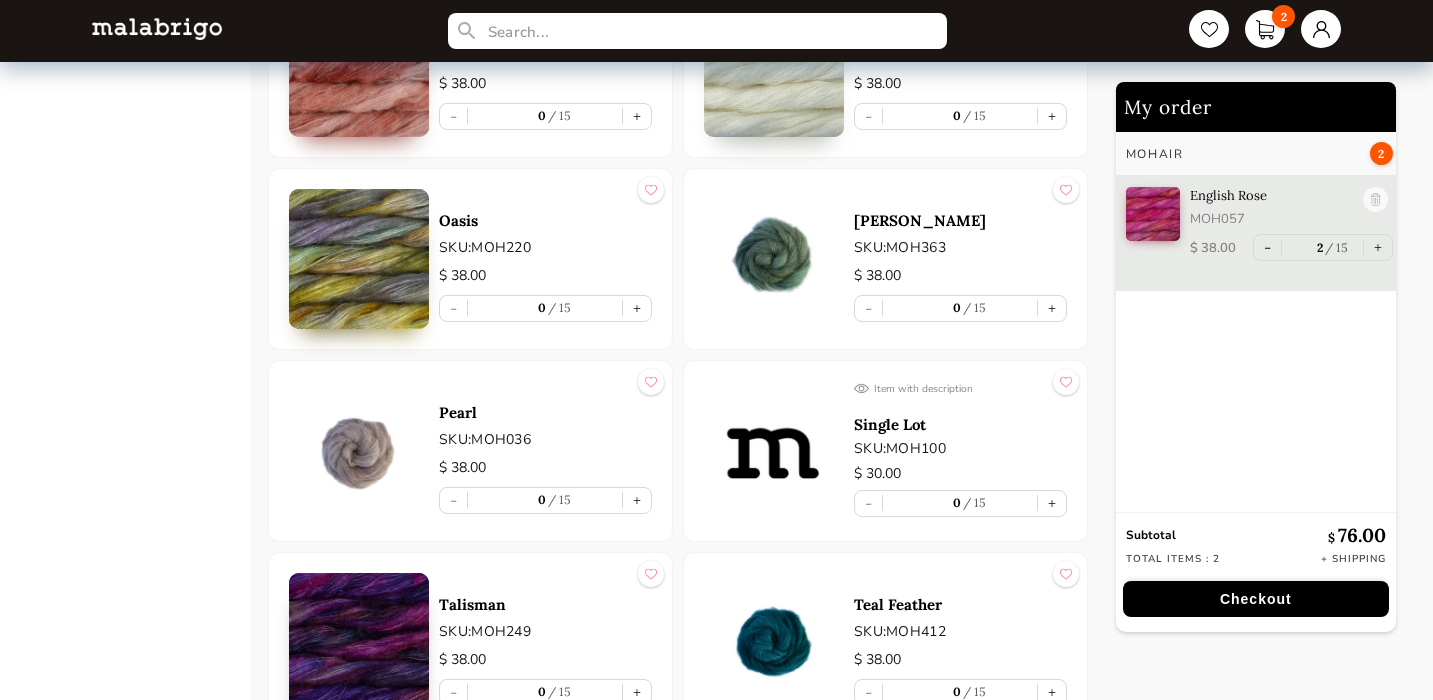 scroll, scrollTop: 2169, scrollLeft: 0, axis: vertical 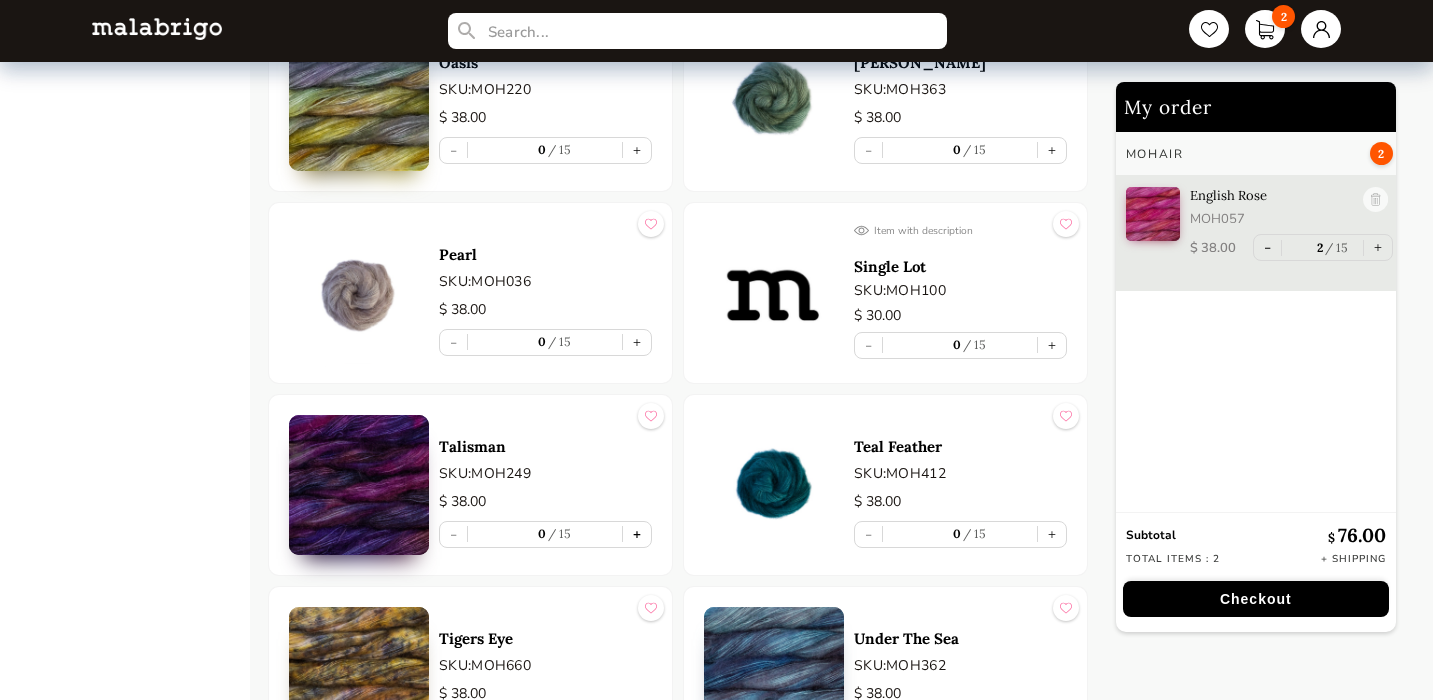 click on "+" at bounding box center [637, 534] 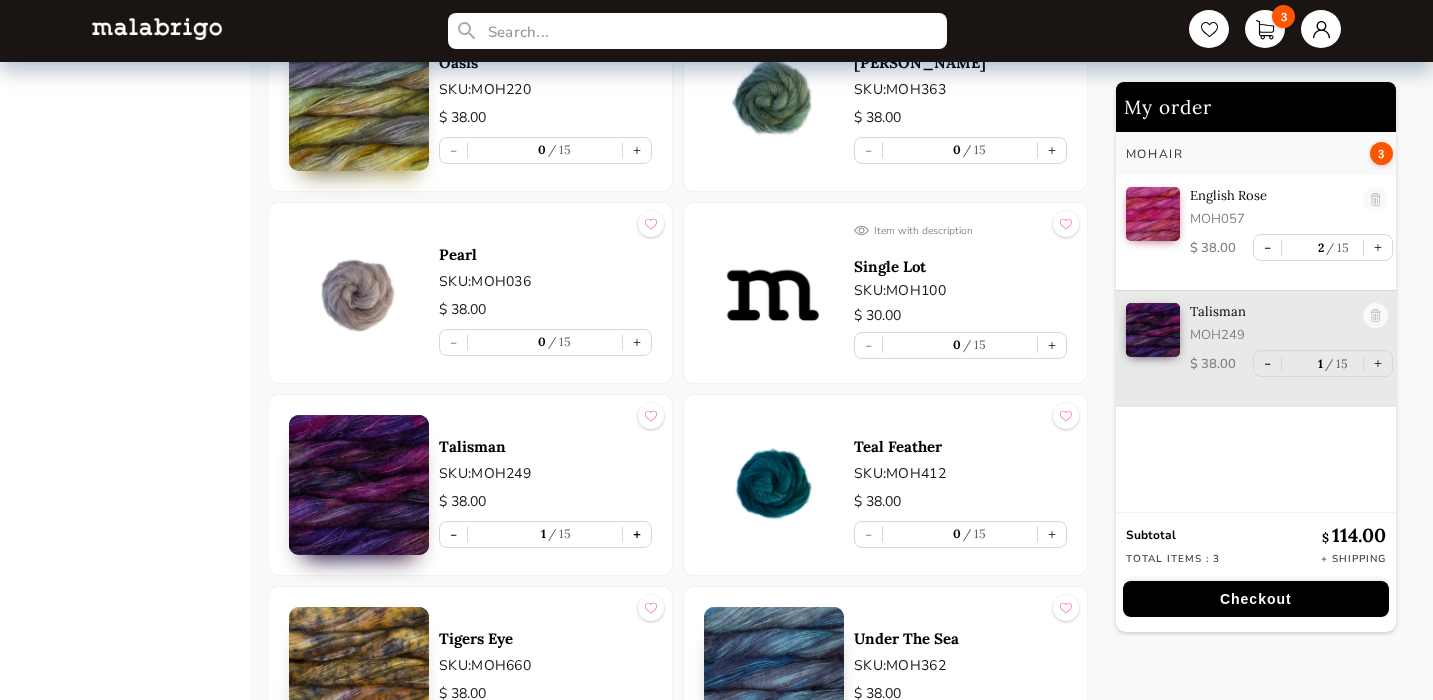 click on "+" at bounding box center [637, 534] 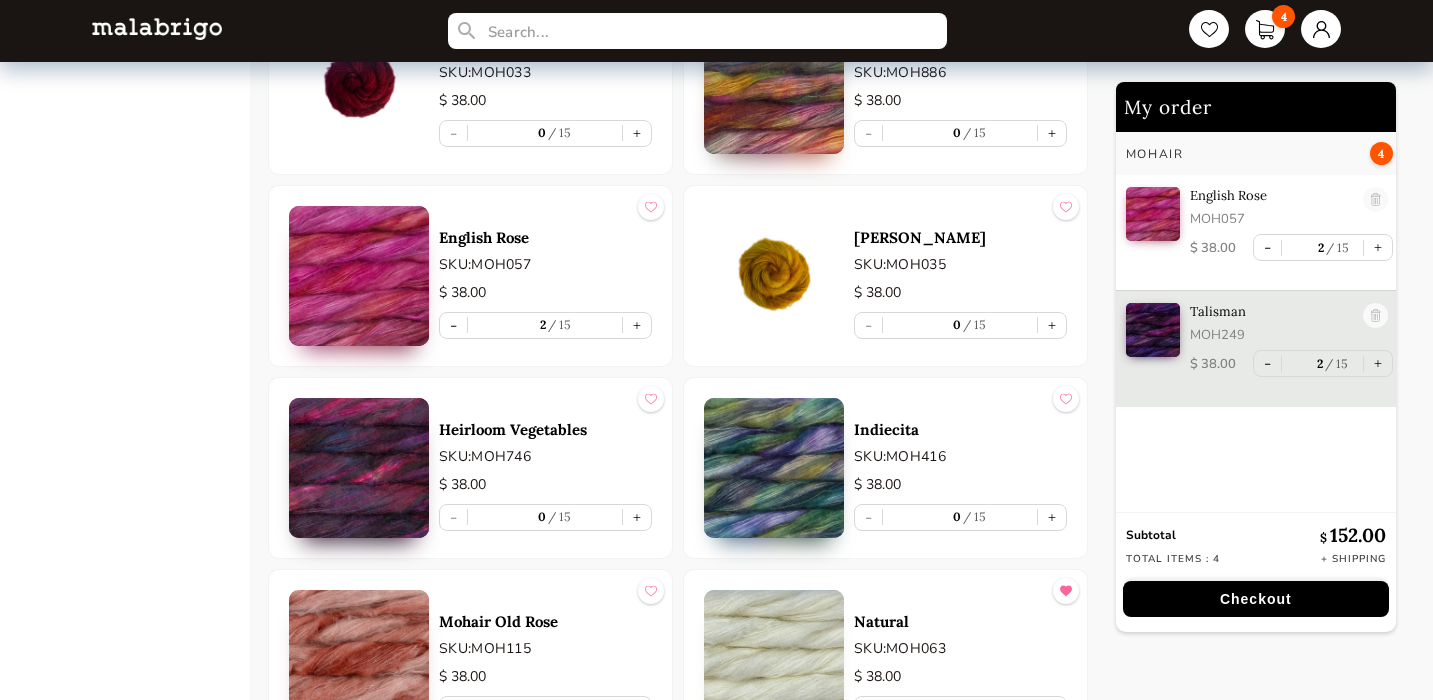 scroll, scrollTop: 1416, scrollLeft: 0, axis: vertical 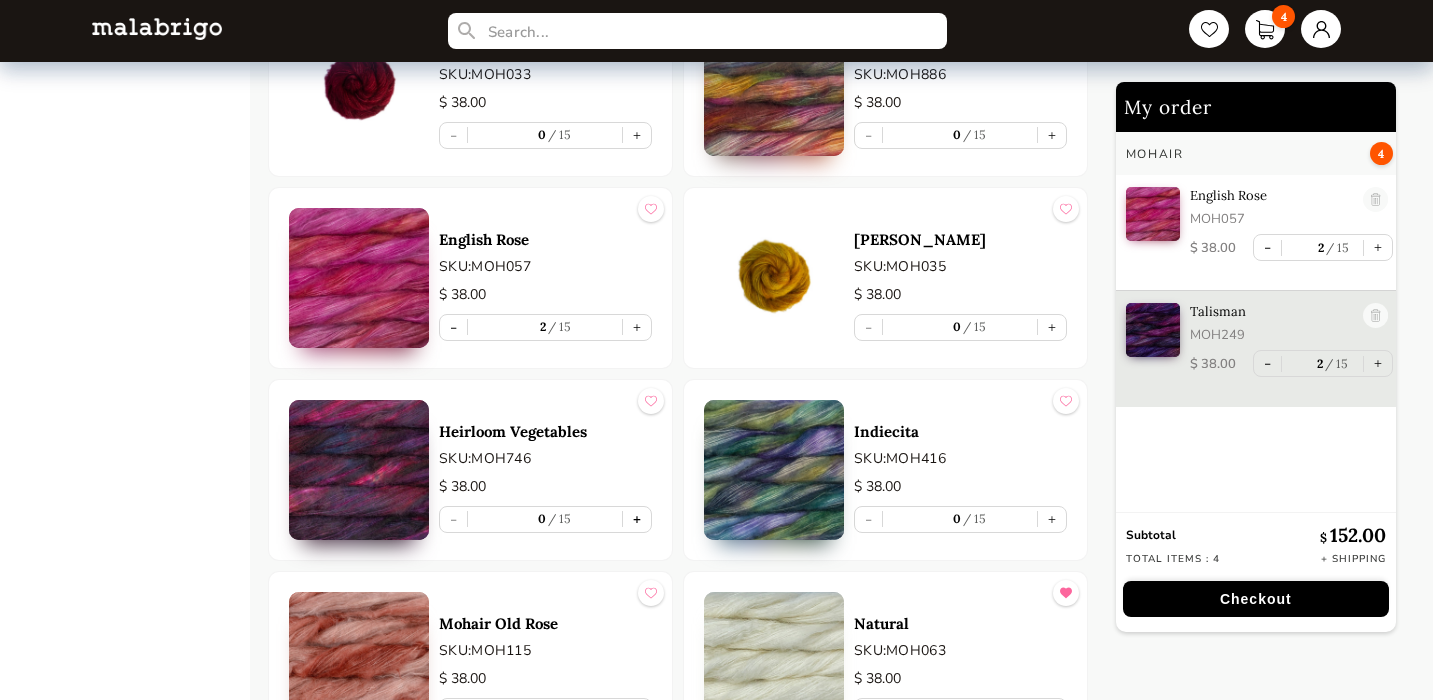click on "+" at bounding box center [637, 519] 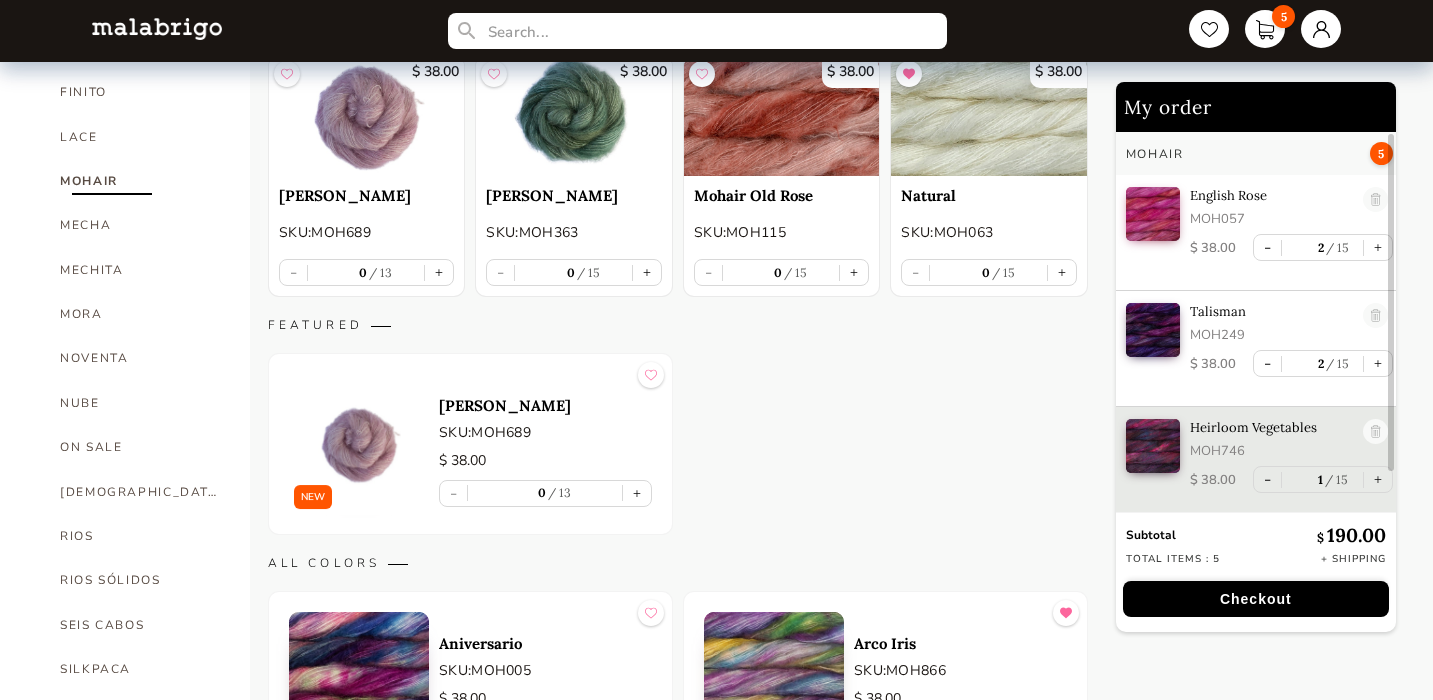 scroll, scrollTop: 409, scrollLeft: 0, axis: vertical 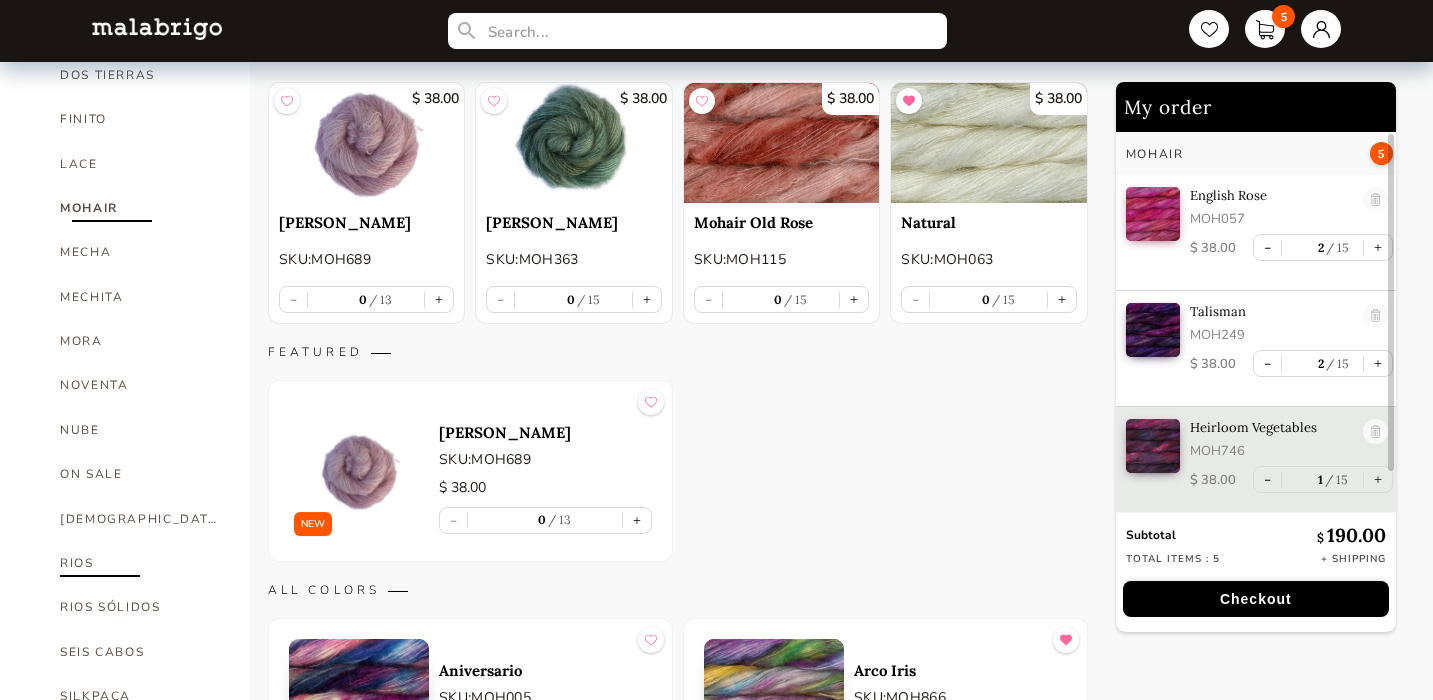 click on "RIOS" at bounding box center (140, 563) 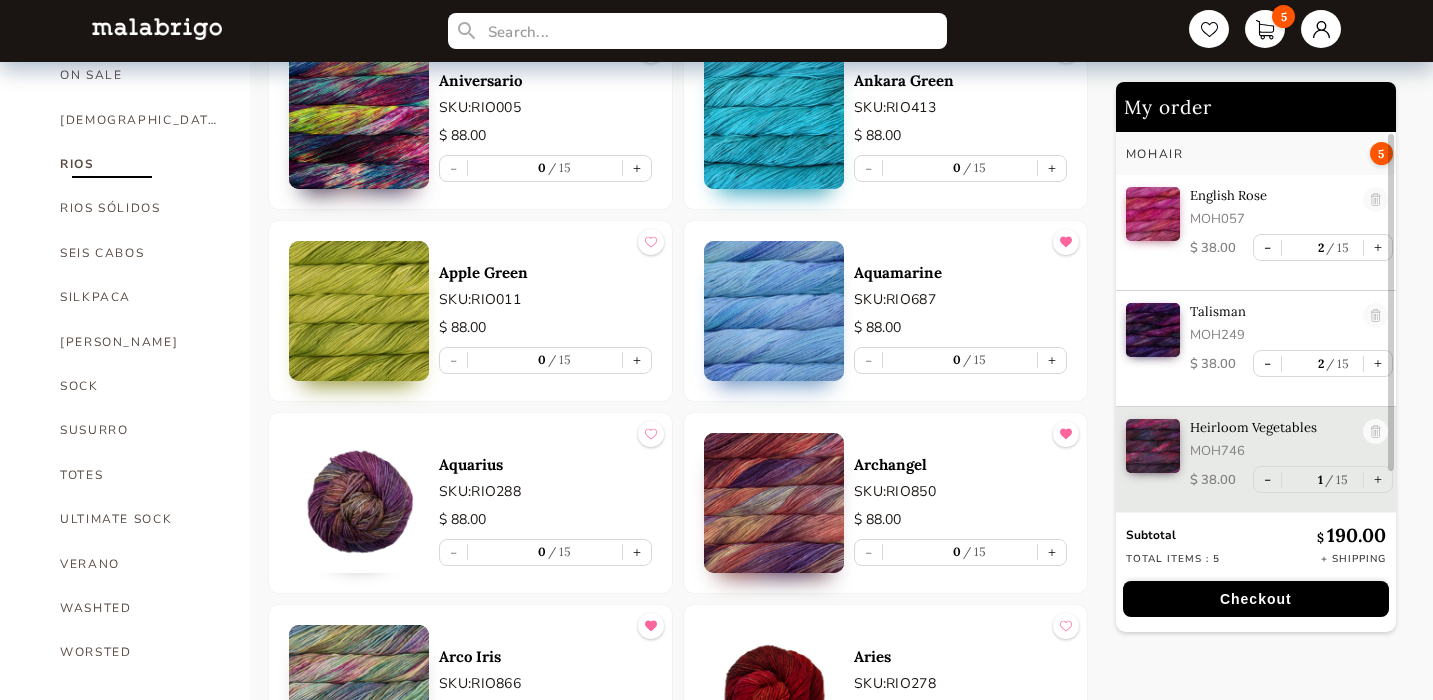 scroll, scrollTop: 824, scrollLeft: 0, axis: vertical 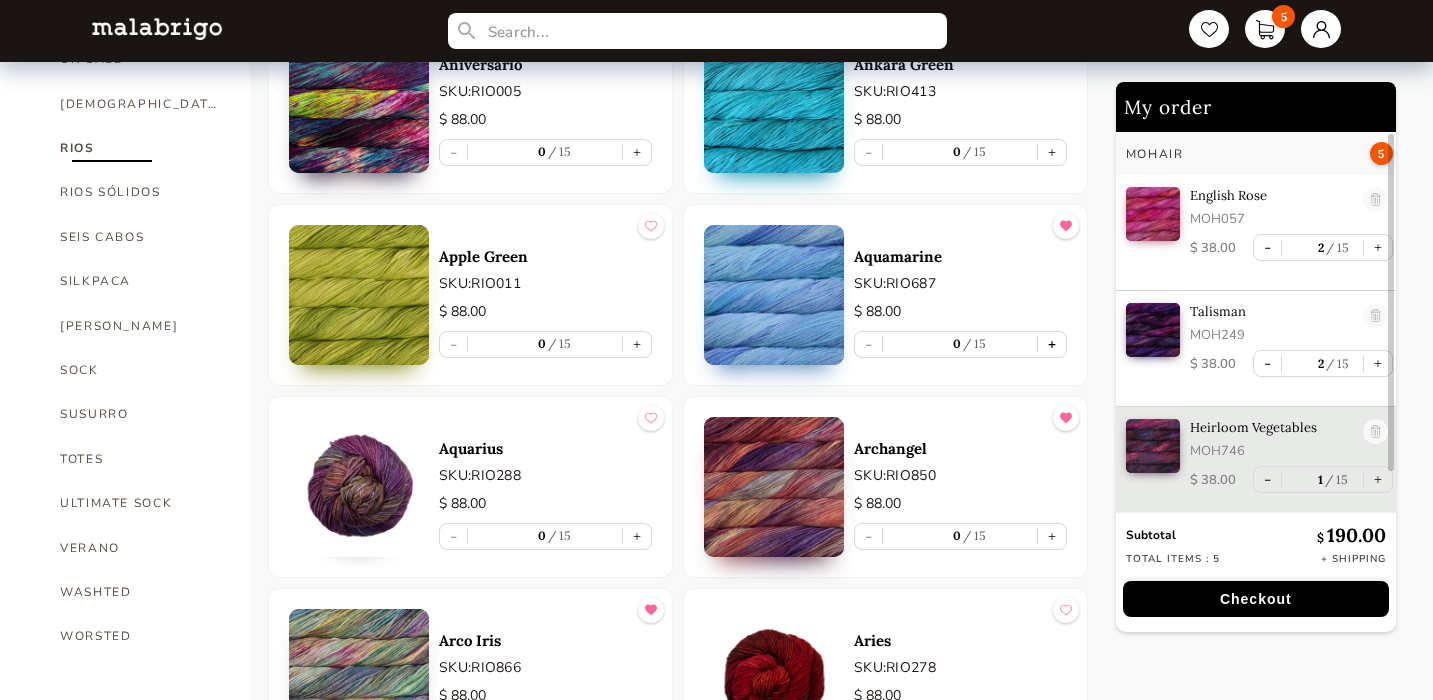 click on "+" at bounding box center (1052, 344) 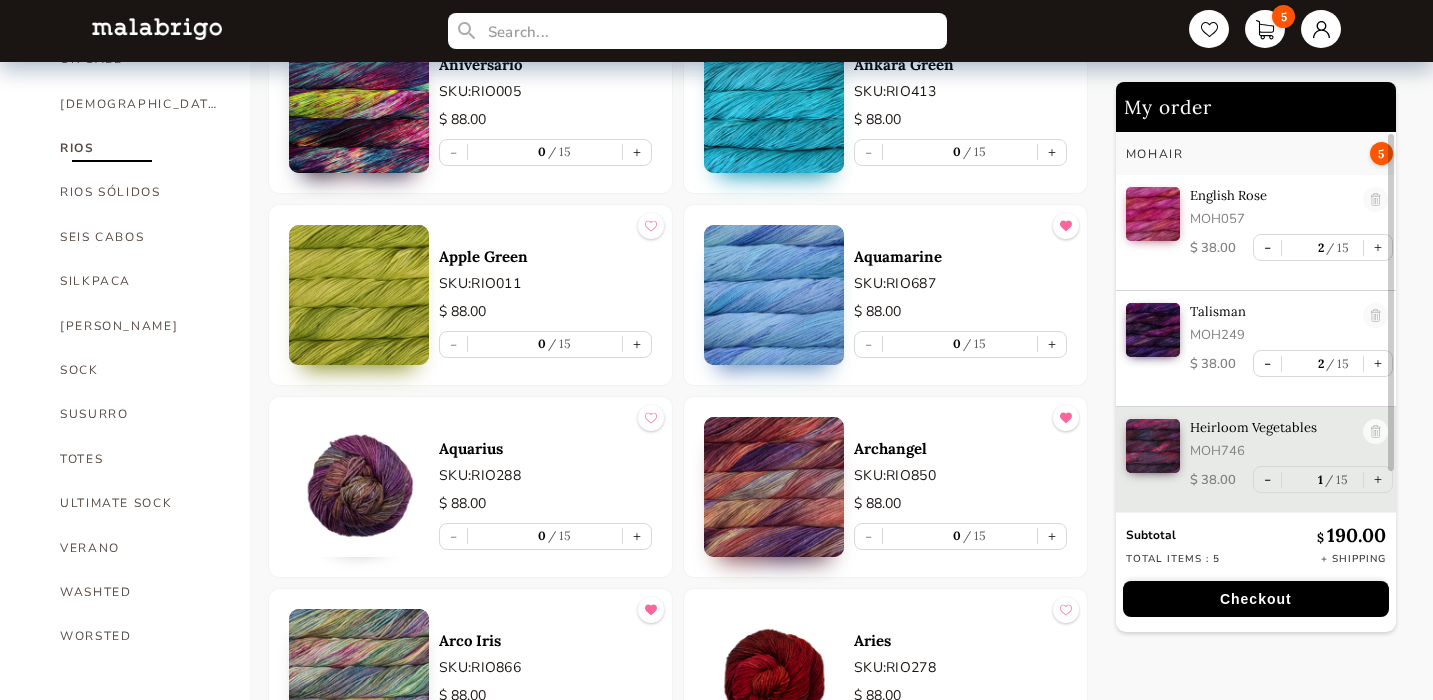 type on "1" 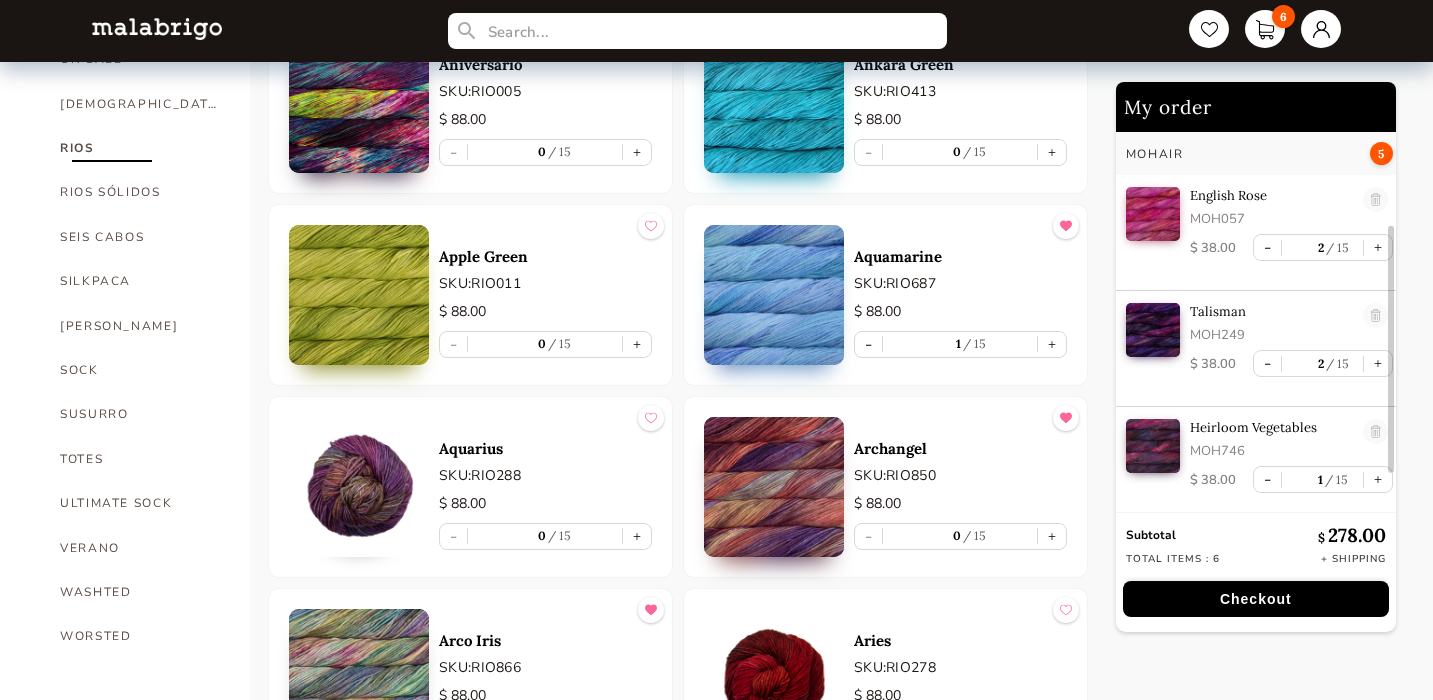scroll, scrollTop: 145, scrollLeft: 0, axis: vertical 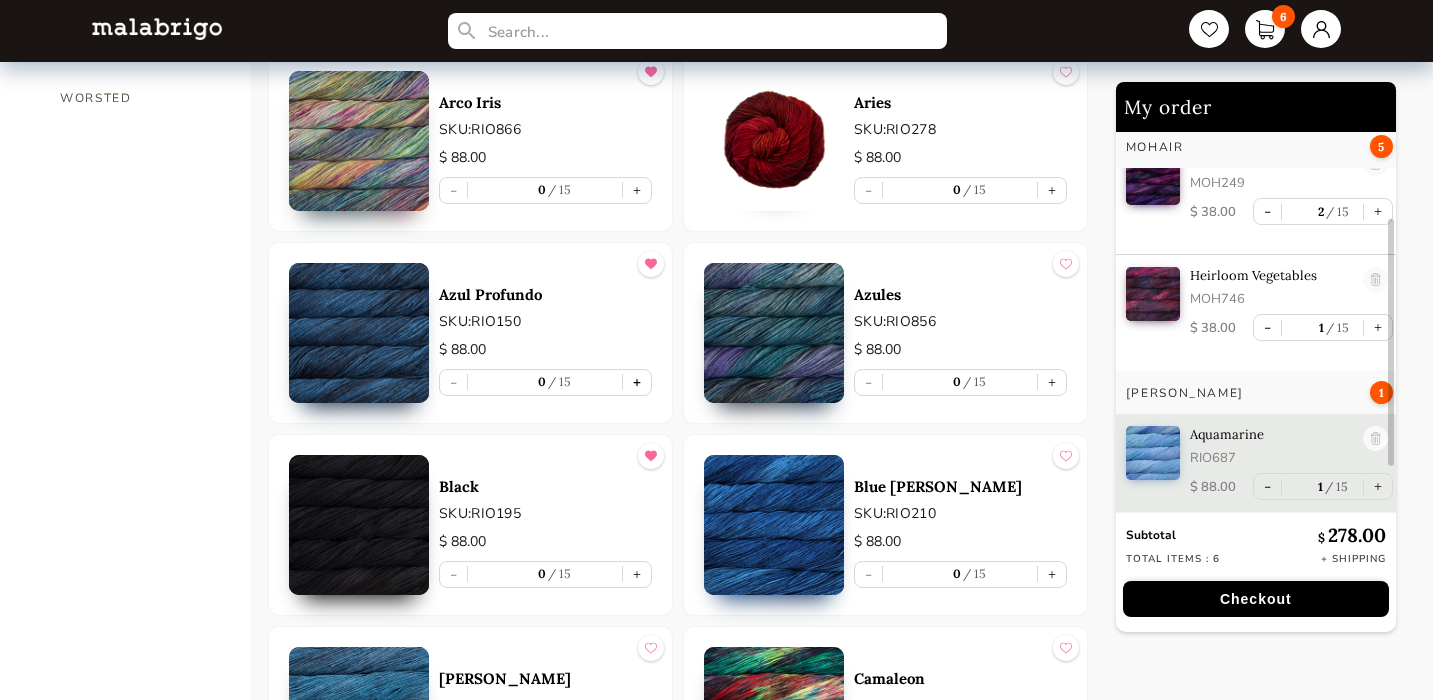 click on "+" at bounding box center [637, 382] 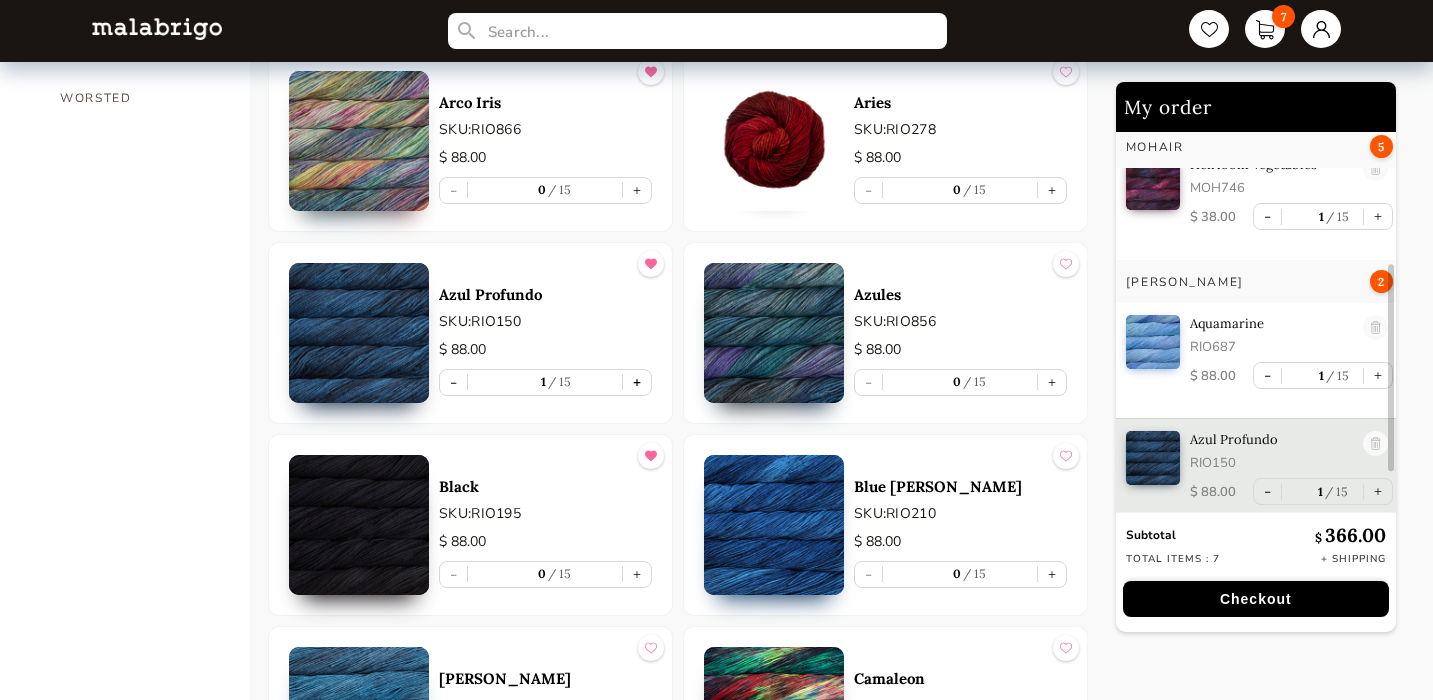 scroll, scrollTop: 261, scrollLeft: 0, axis: vertical 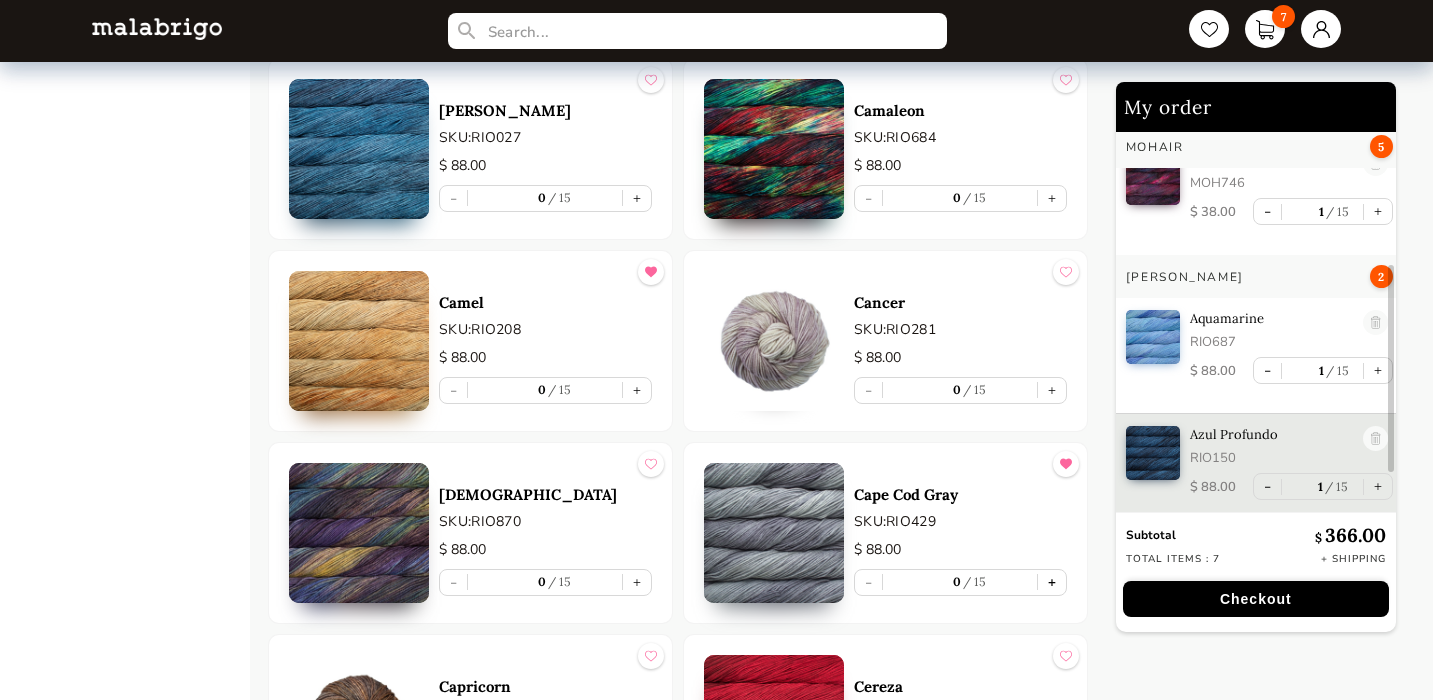 click on "+" at bounding box center [1052, 582] 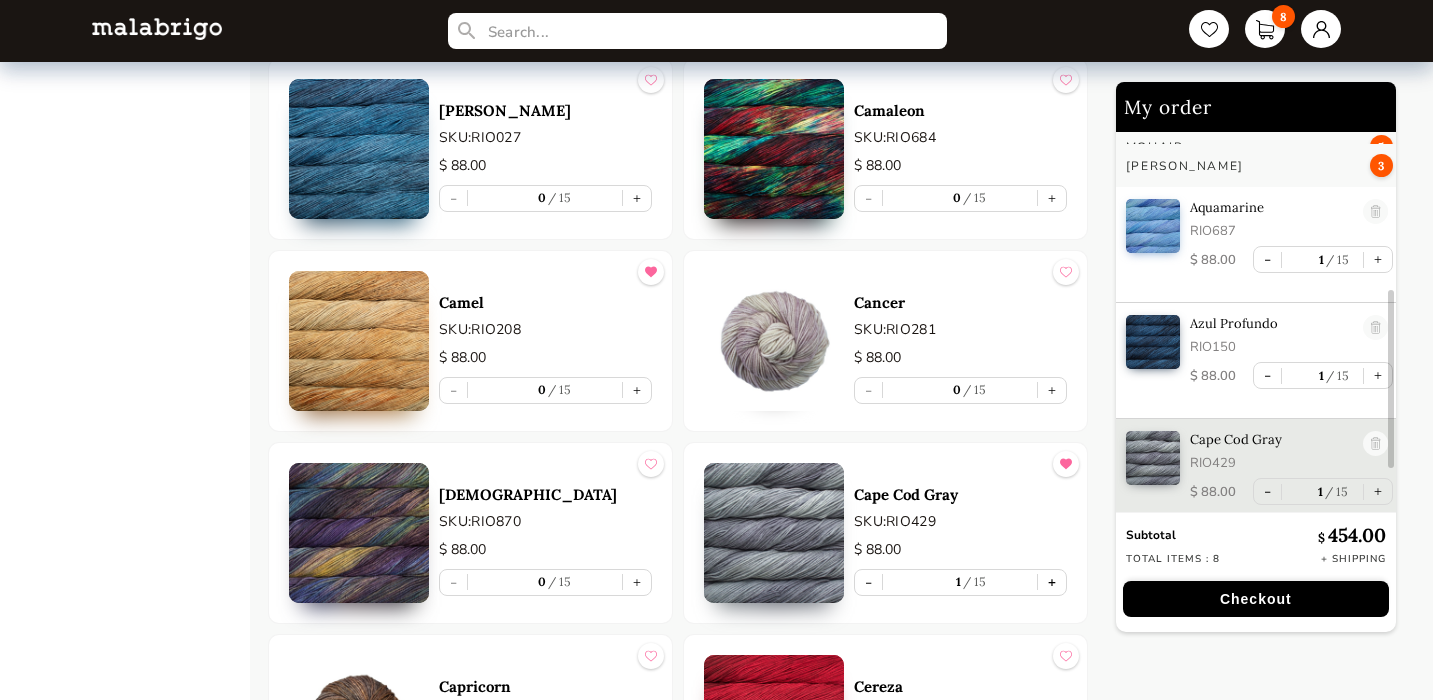 scroll, scrollTop: 377, scrollLeft: 0, axis: vertical 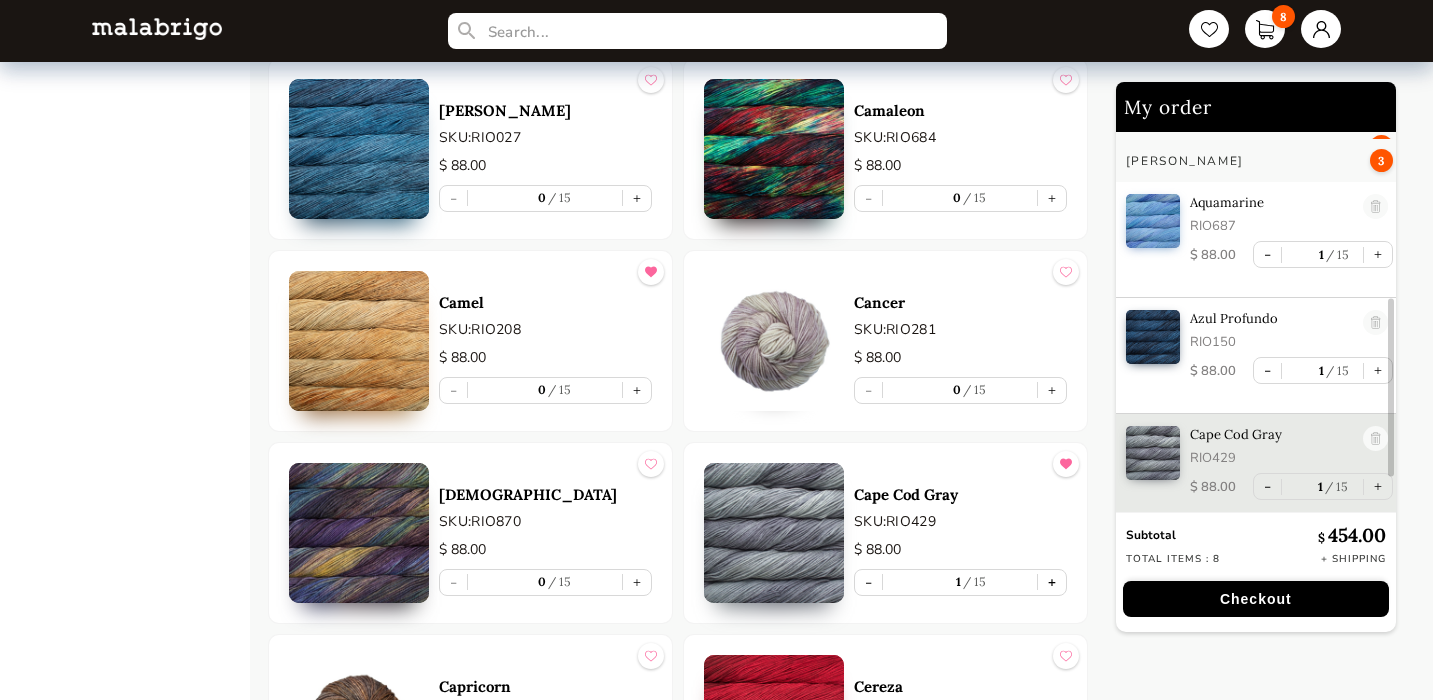 click on "+" at bounding box center [1052, 582] 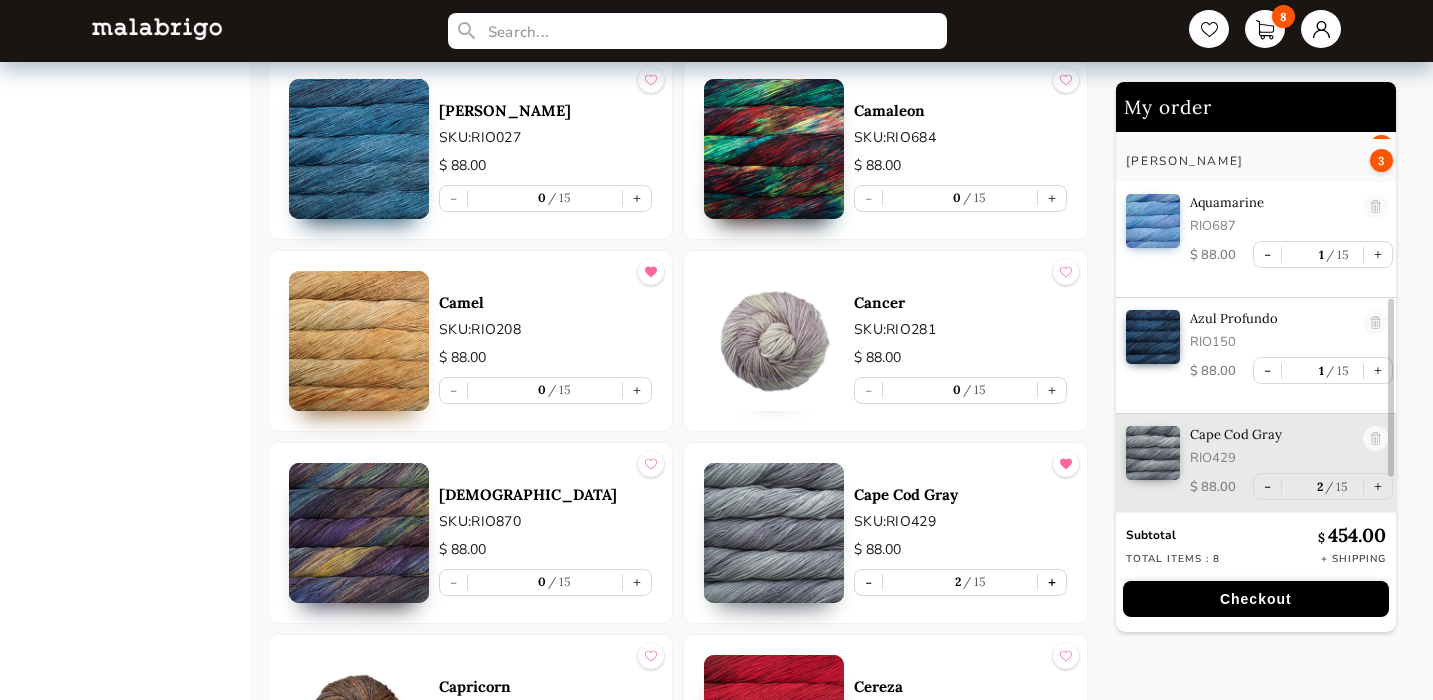 scroll, scrollTop: 394, scrollLeft: 0, axis: vertical 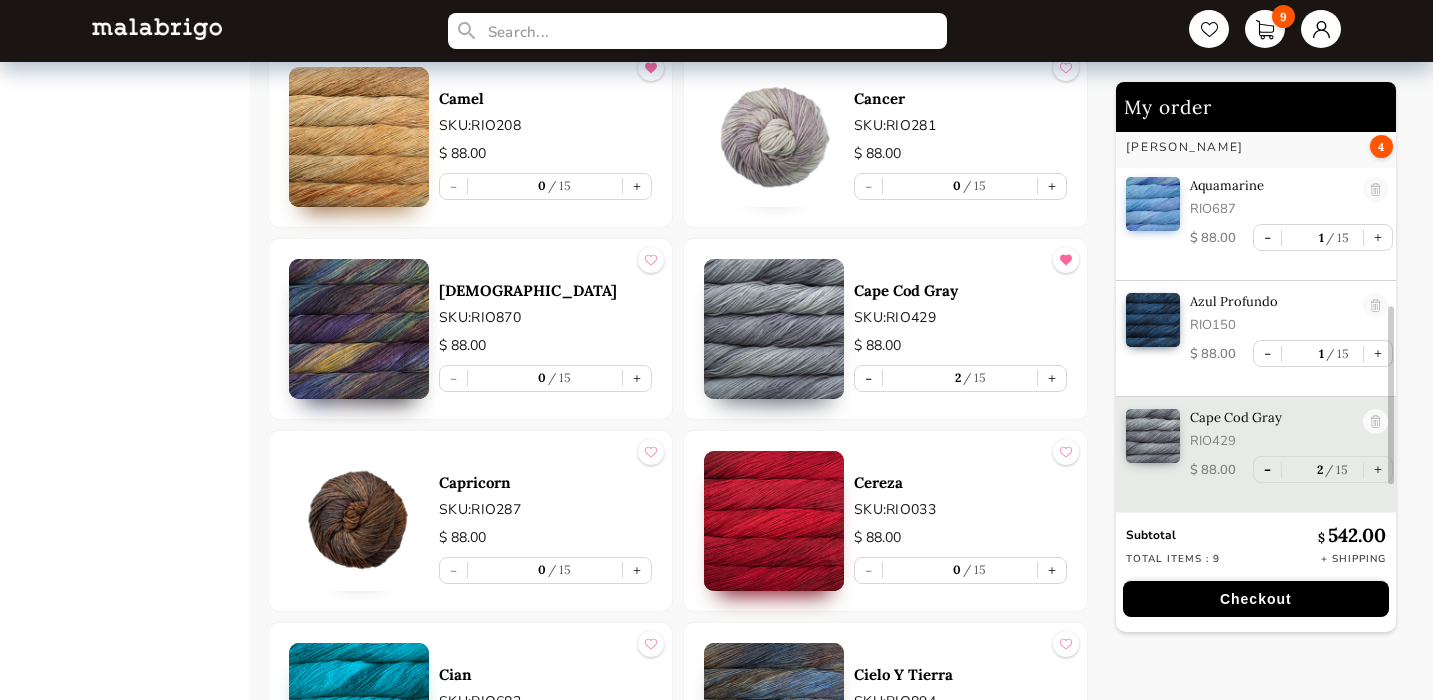 click on "-" at bounding box center [1267, 469] 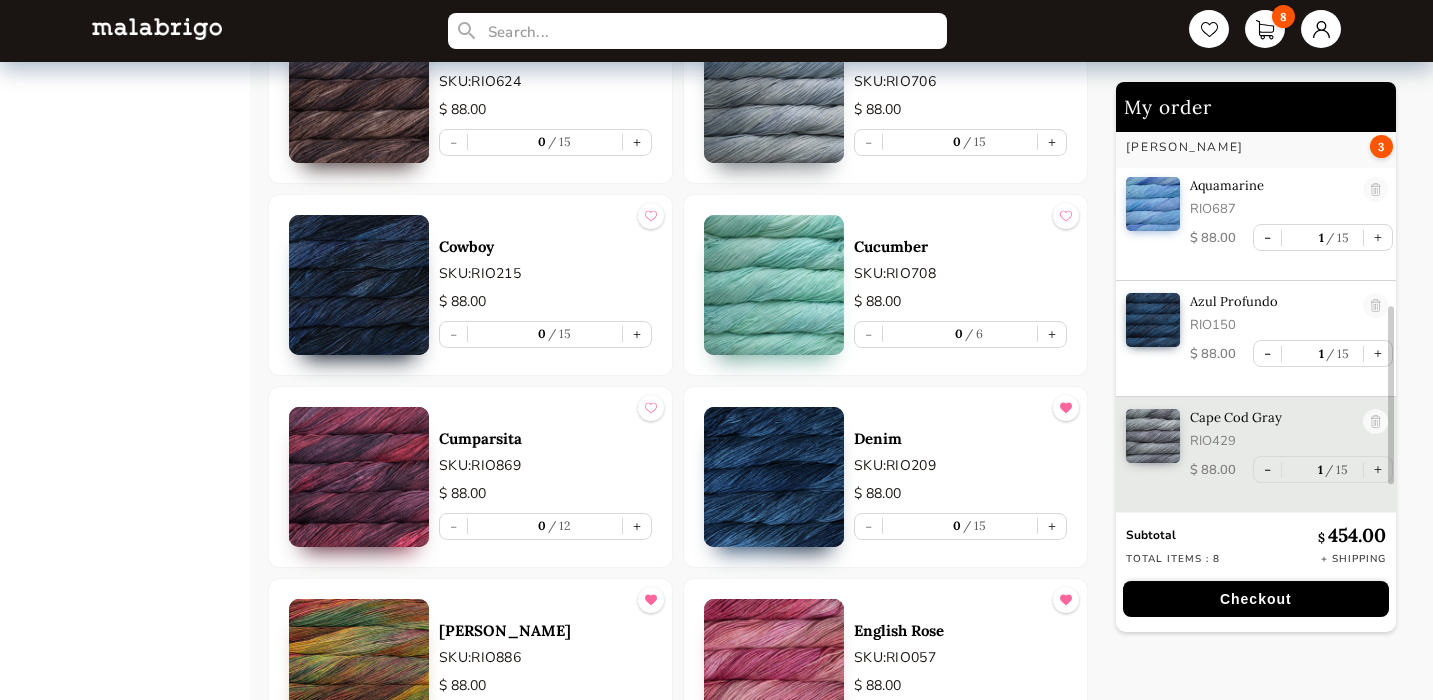 scroll, scrollTop: 3192, scrollLeft: 0, axis: vertical 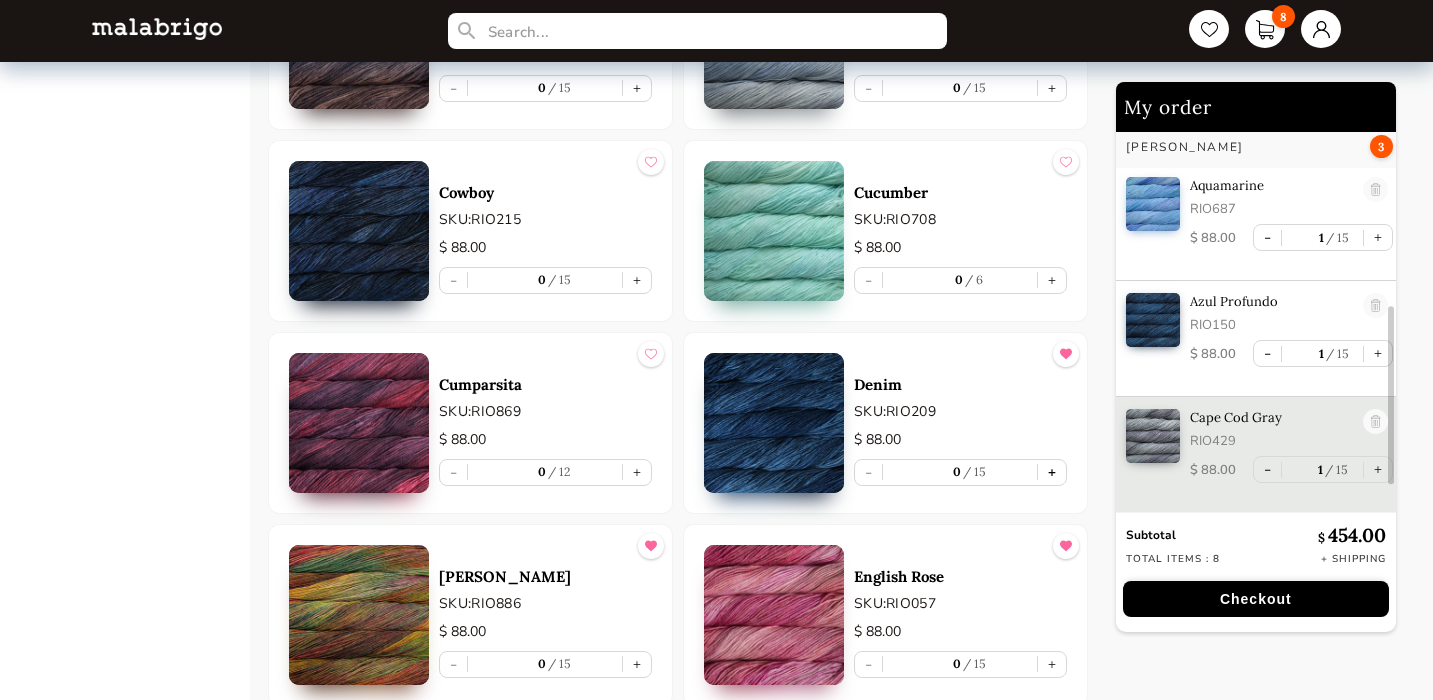 click on "+" at bounding box center (1052, 472) 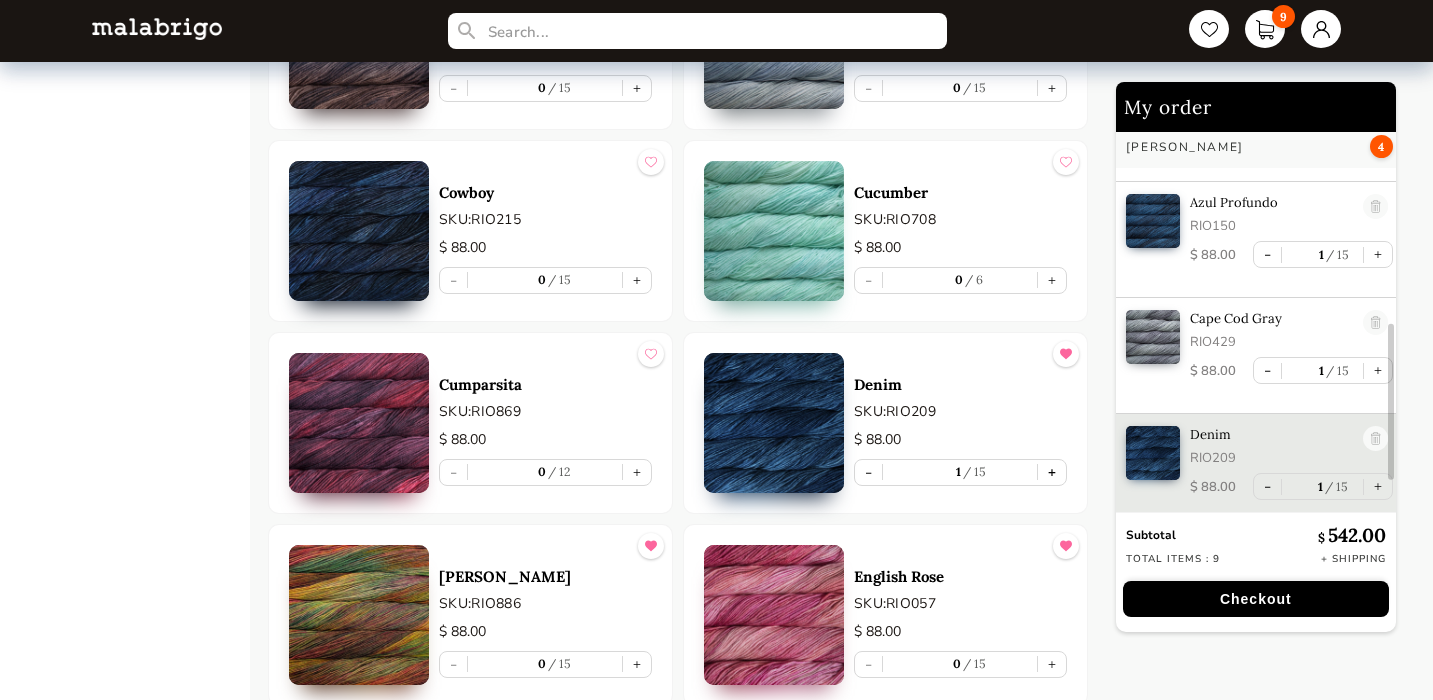 click on "+" at bounding box center (1052, 472) 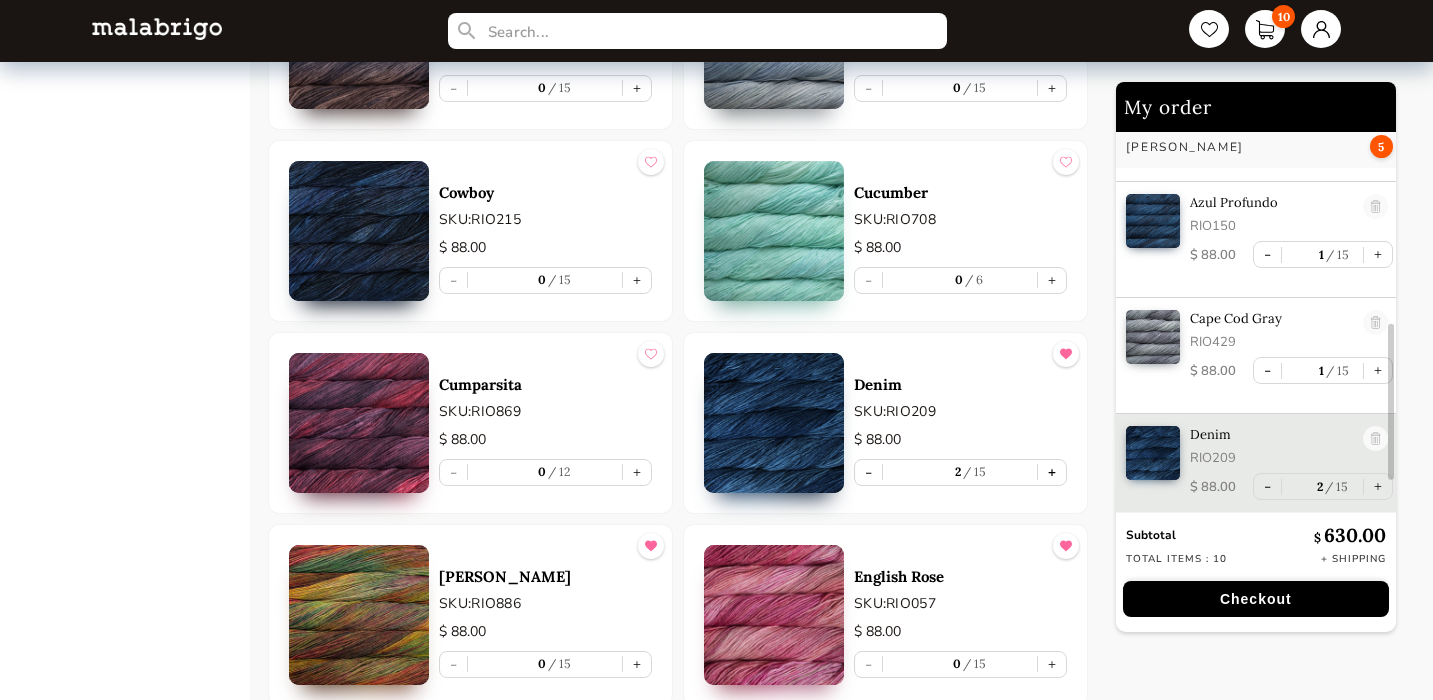 scroll, scrollTop: 510, scrollLeft: 0, axis: vertical 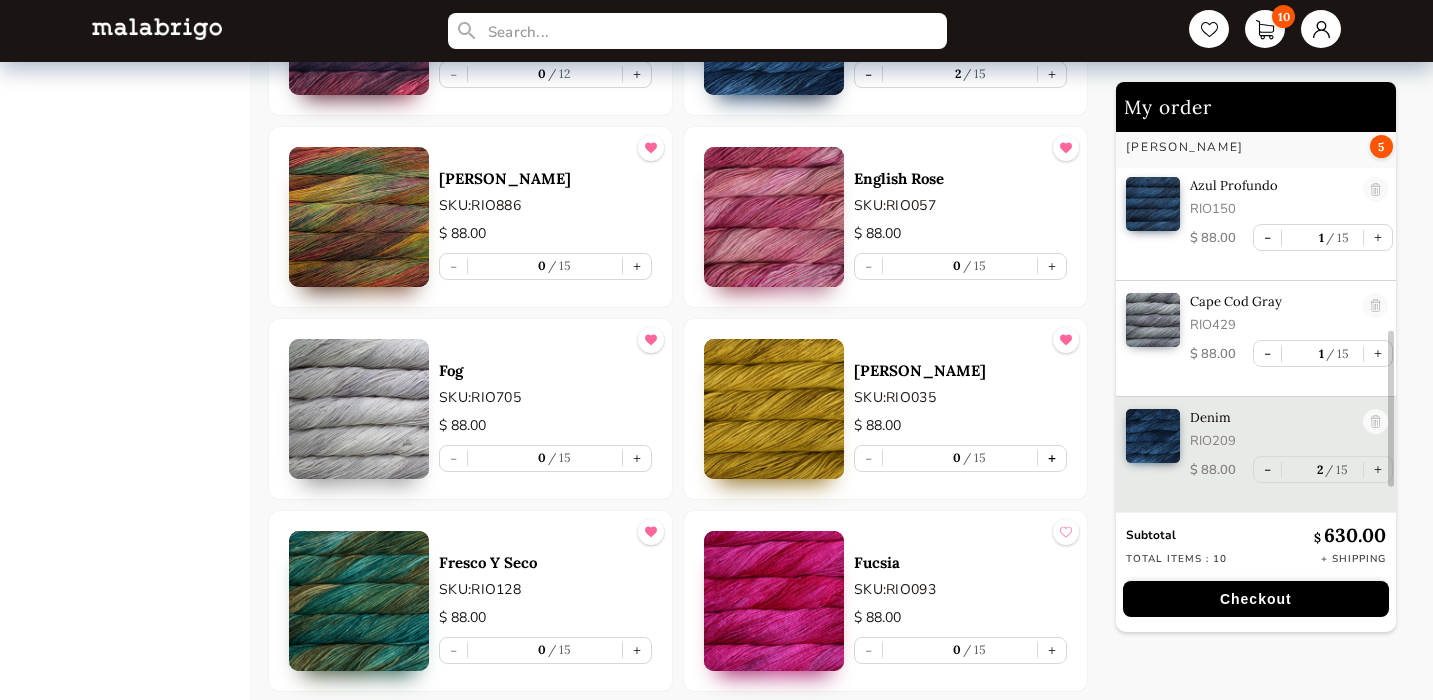 click on "+" at bounding box center (1052, 458) 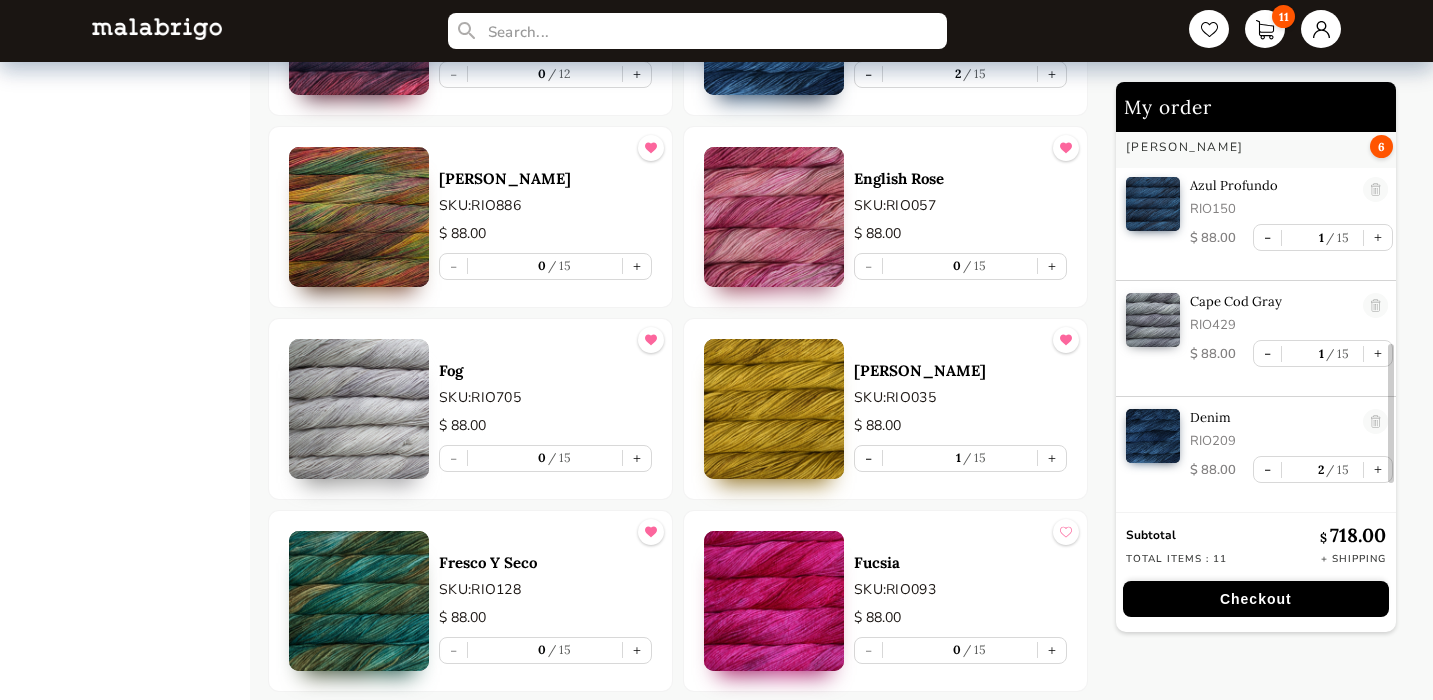 scroll, scrollTop: 611, scrollLeft: 0, axis: vertical 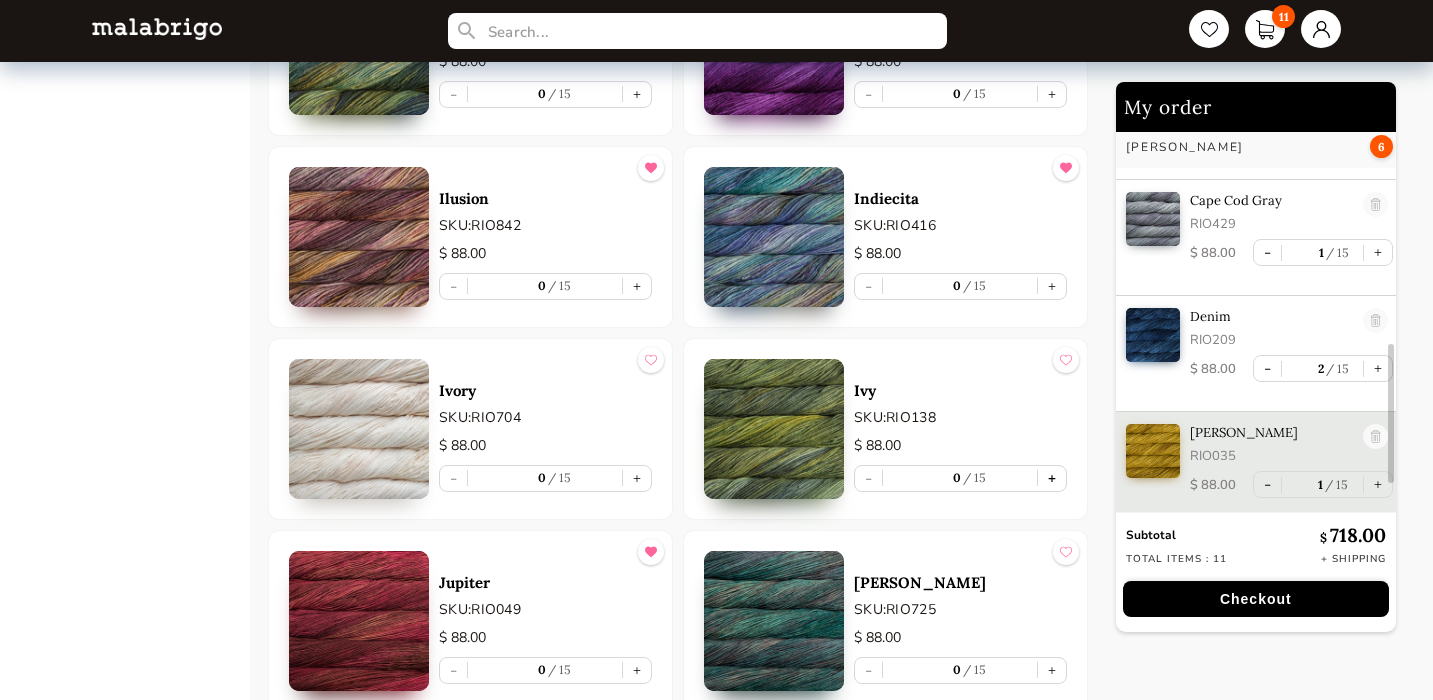 click on "+" at bounding box center (1052, 478) 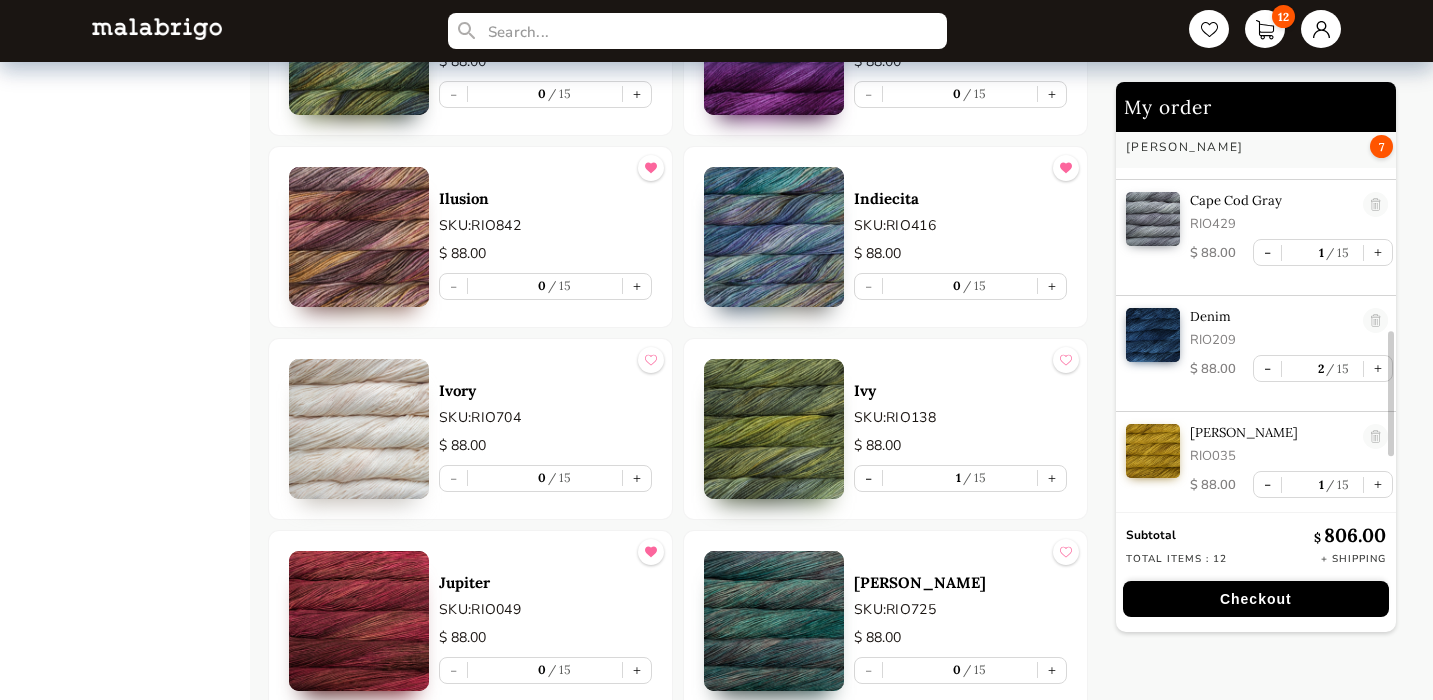 scroll, scrollTop: 725, scrollLeft: 0, axis: vertical 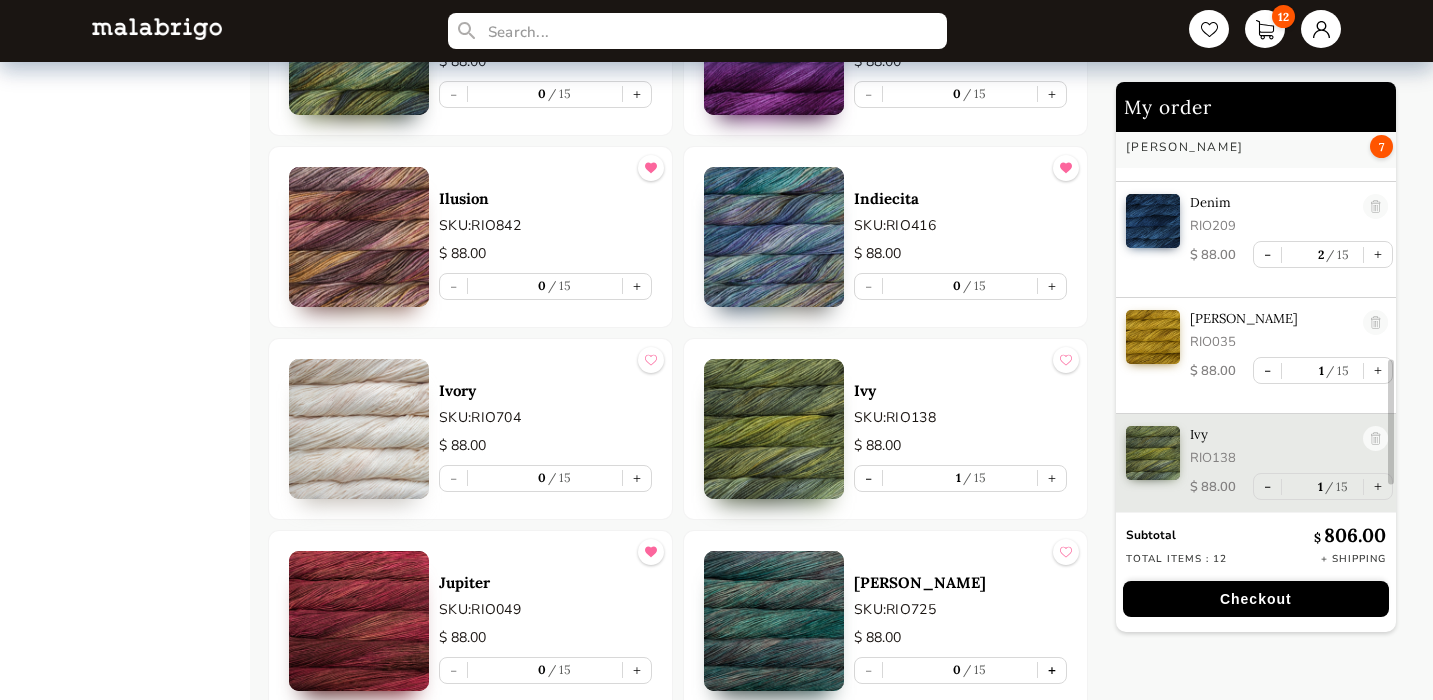 click on "+" at bounding box center [1052, 670] 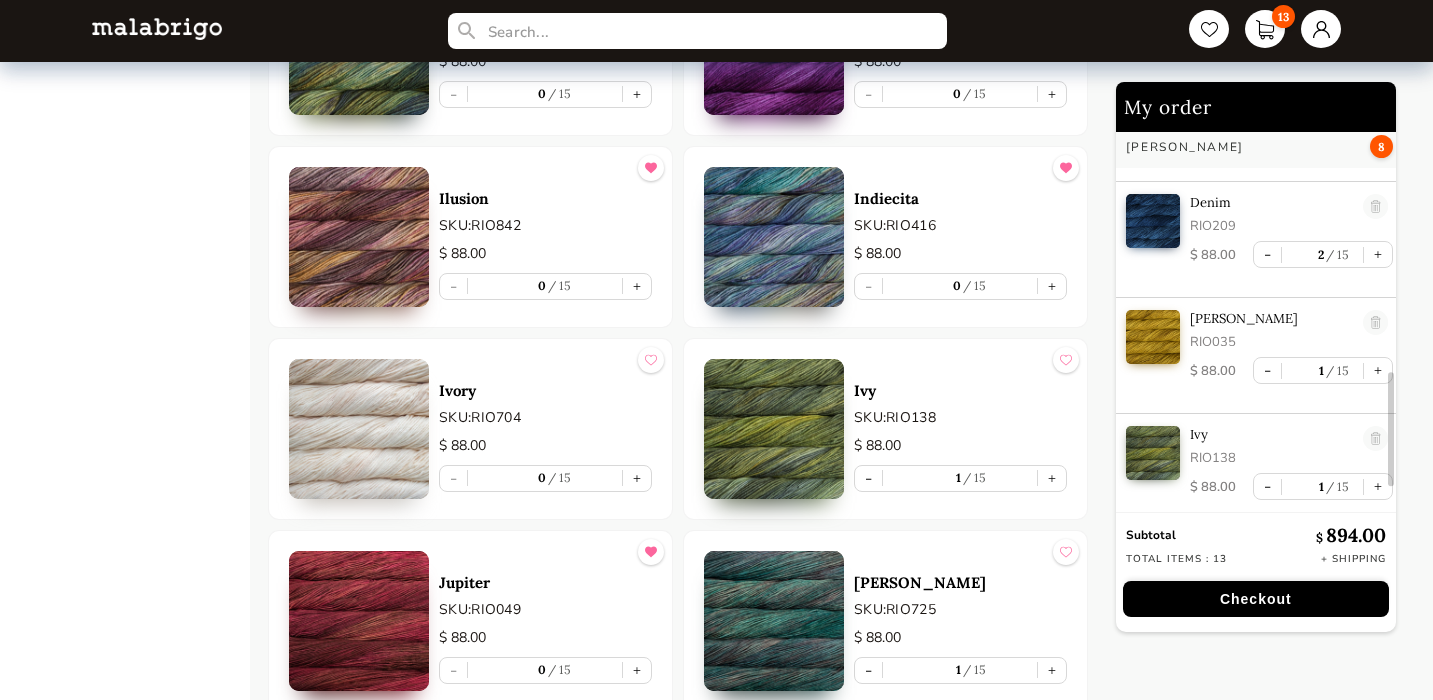scroll, scrollTop: 841, scrollLeft: 0, axis: vertical 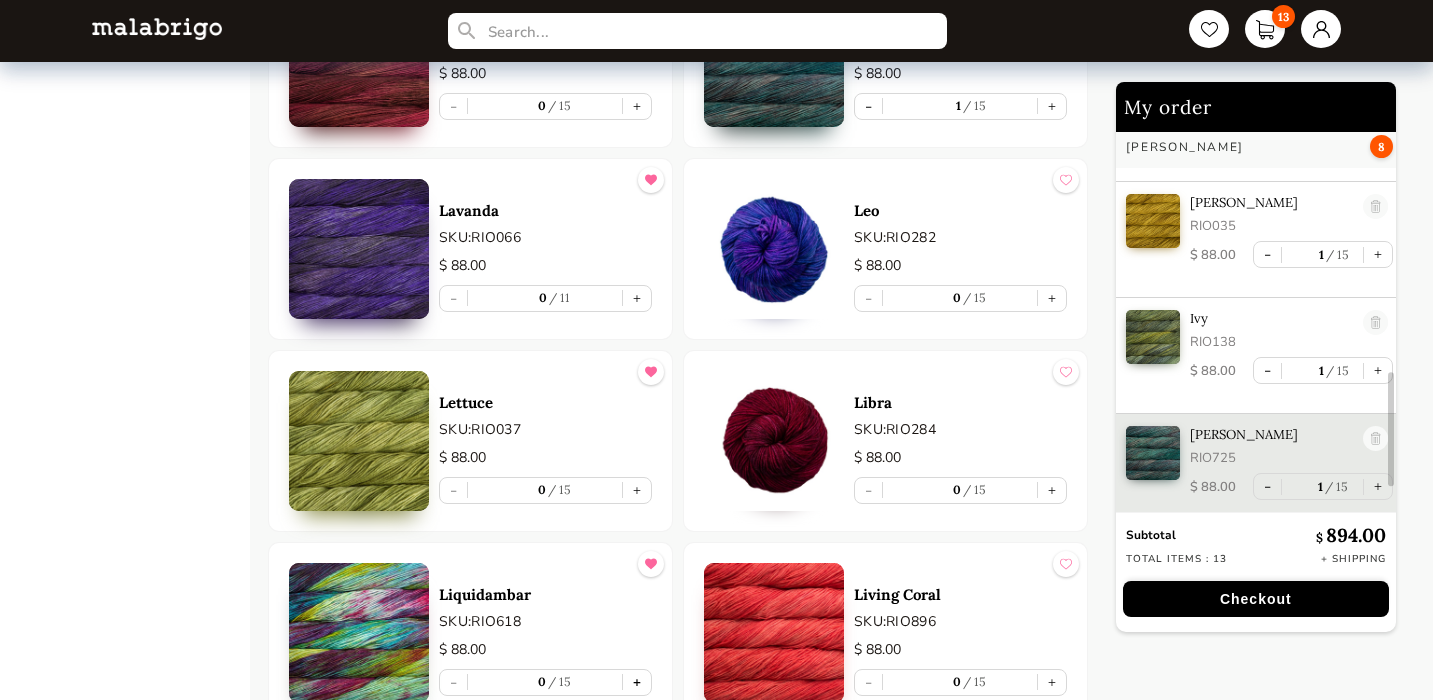 click on "+" at bounding box center (637, 682) 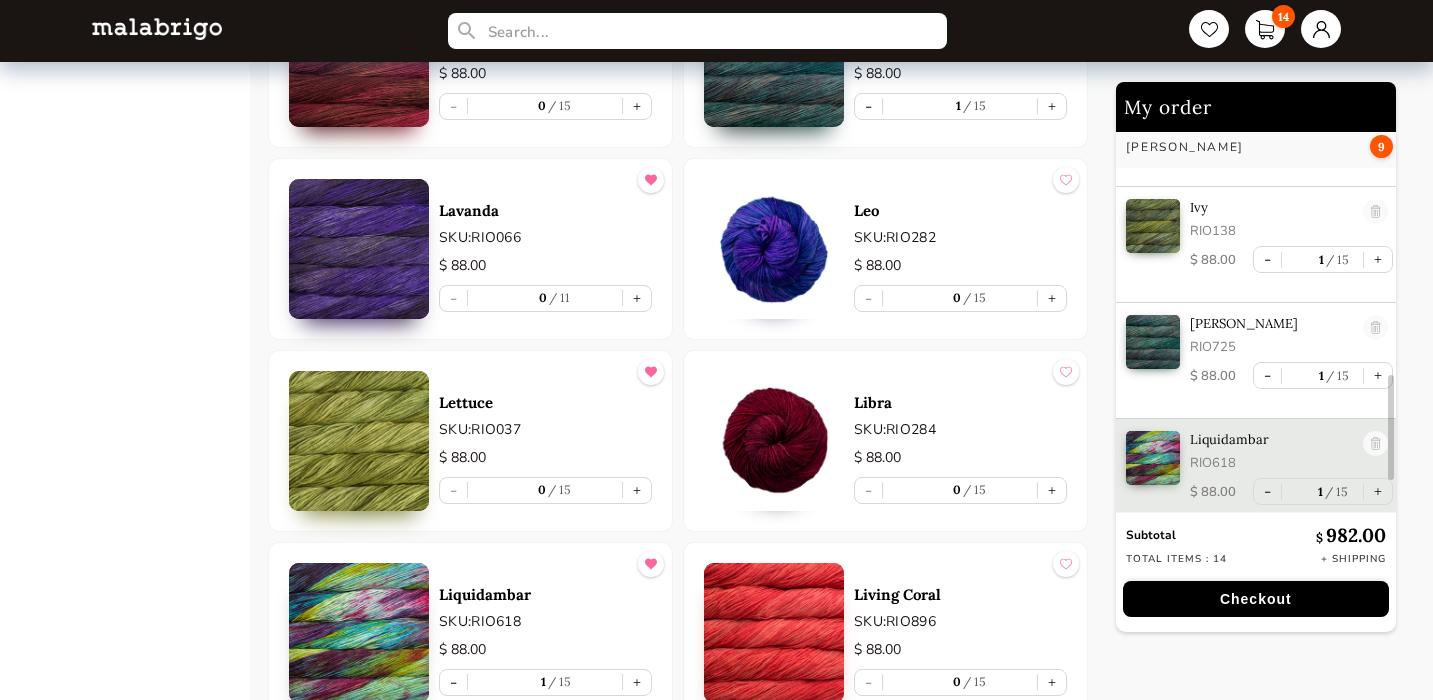 scroll, scrollTop: 957, scrollLeft: 0, axis: vertical 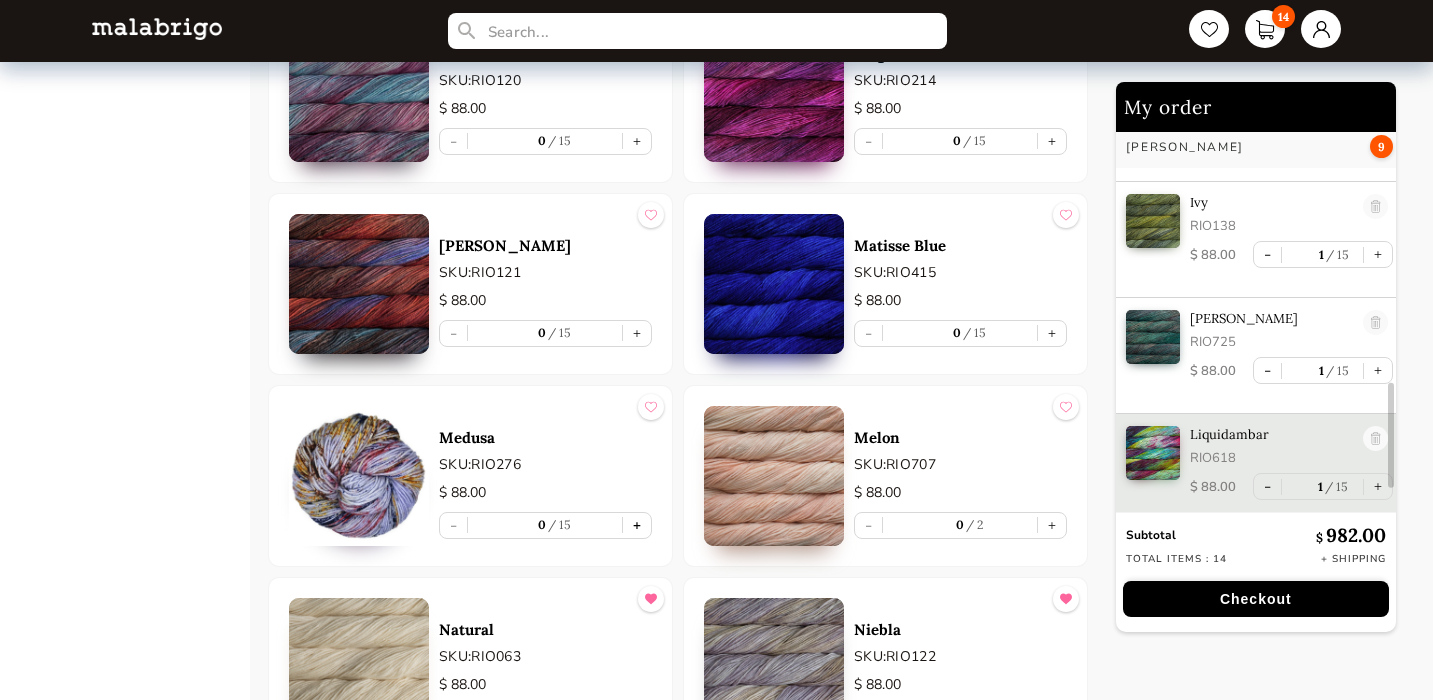 click on "+" at bounding box center [637, 525] 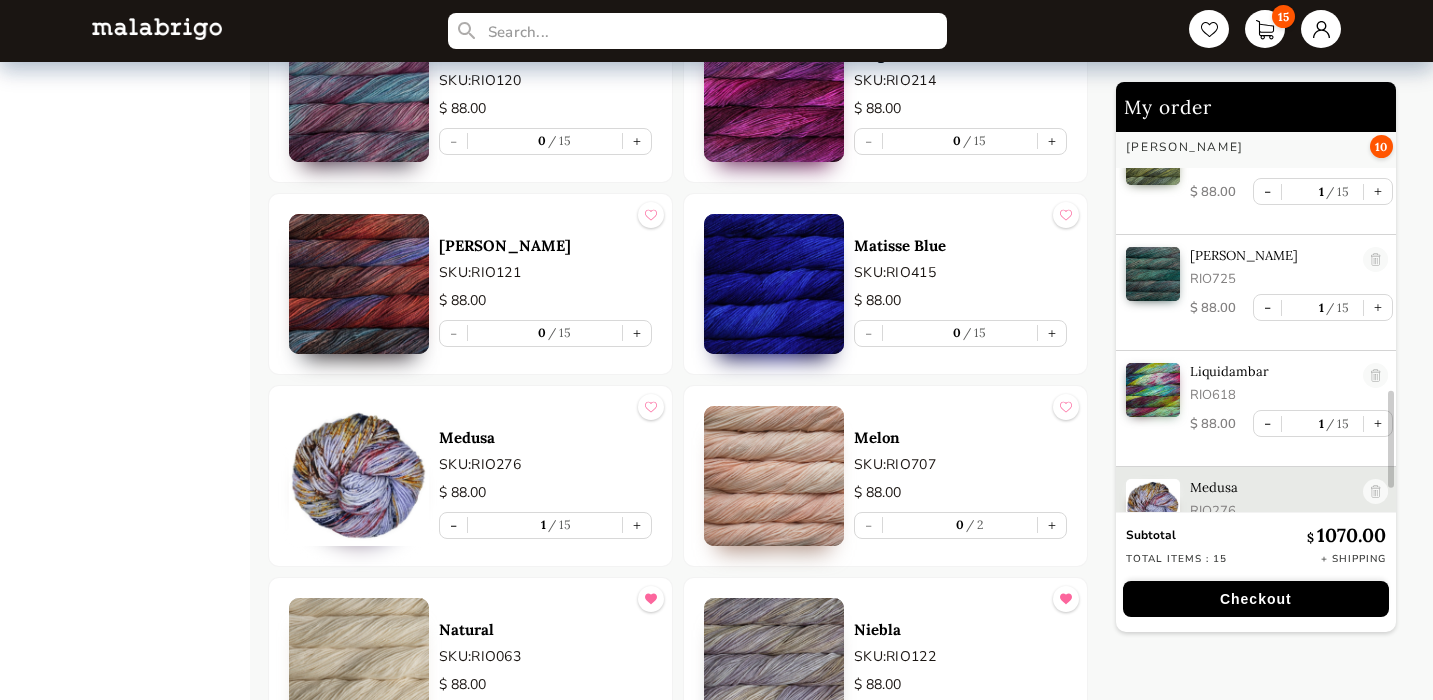 scroll, scrollTop: 1073, scrollLeft: 0, axis: vertical 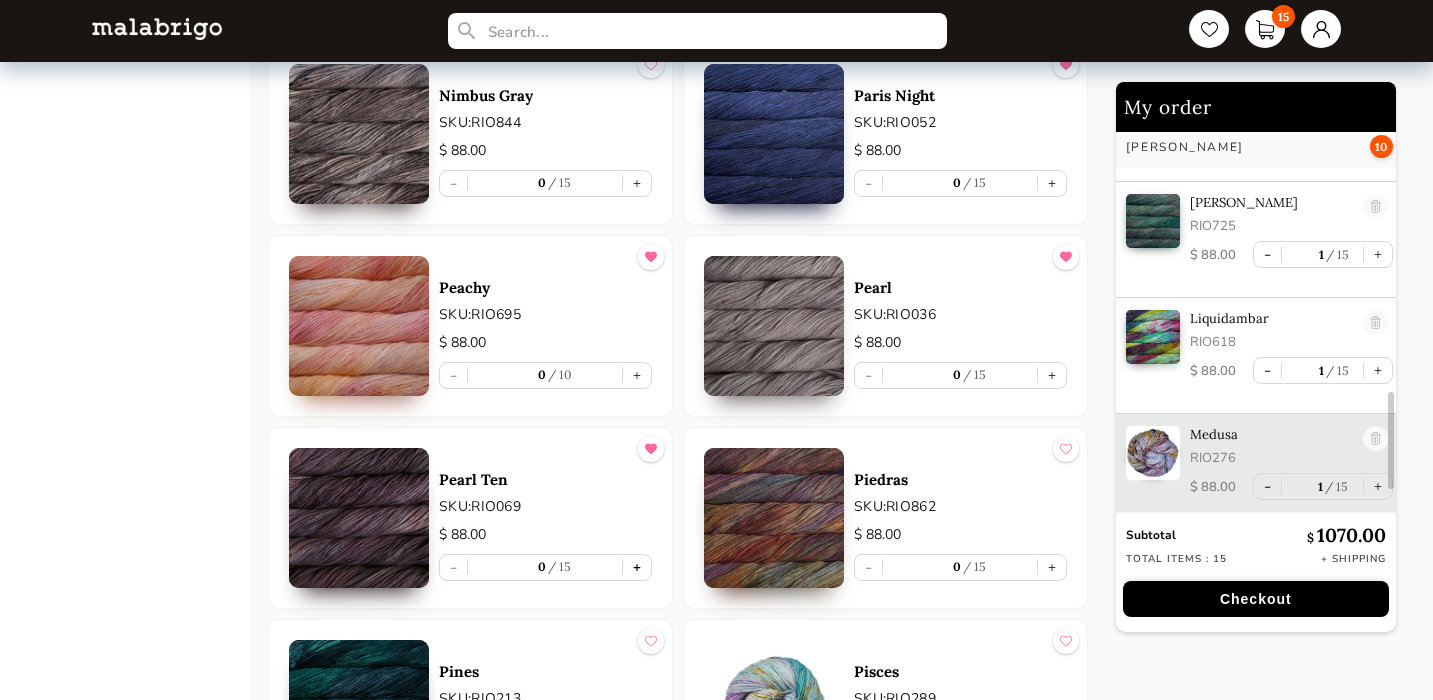 click on "+" at bounding box center [637, 567] 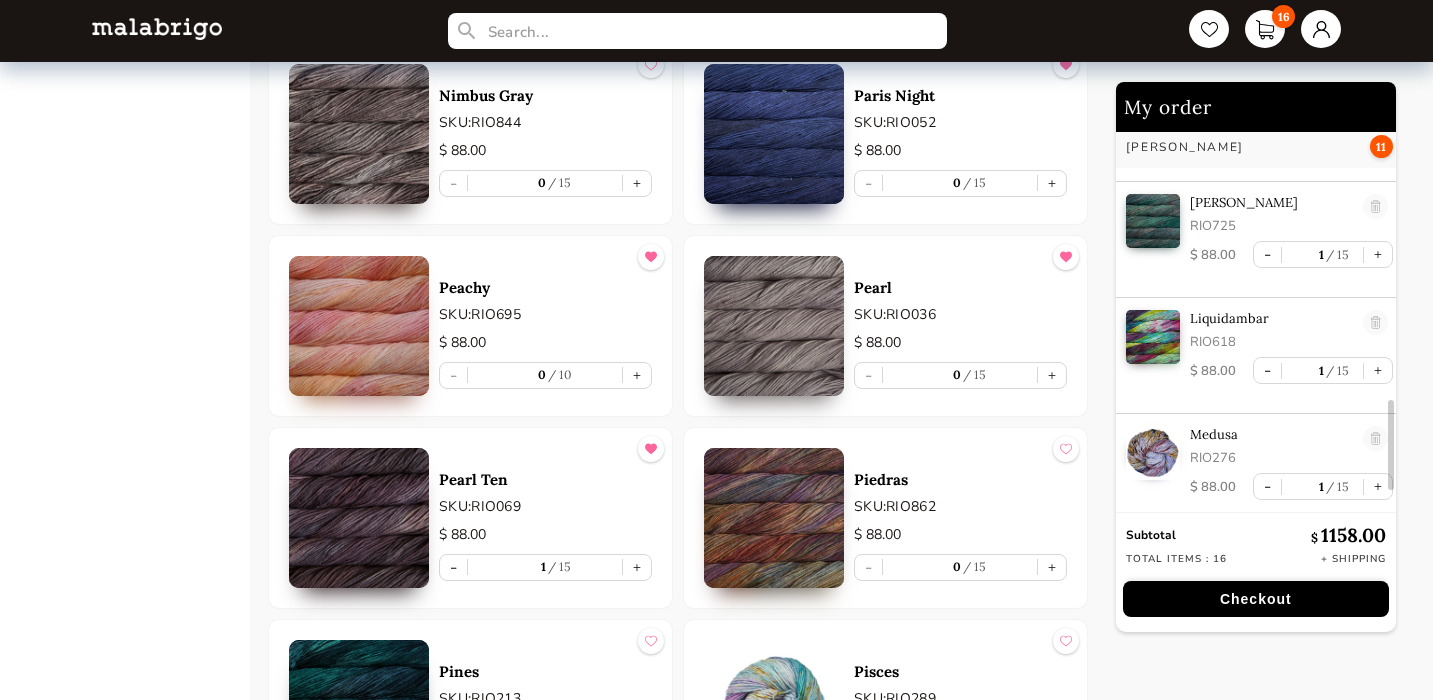 scroll, scrollTop: 1189, scrollLeft: 0, axis: vertical 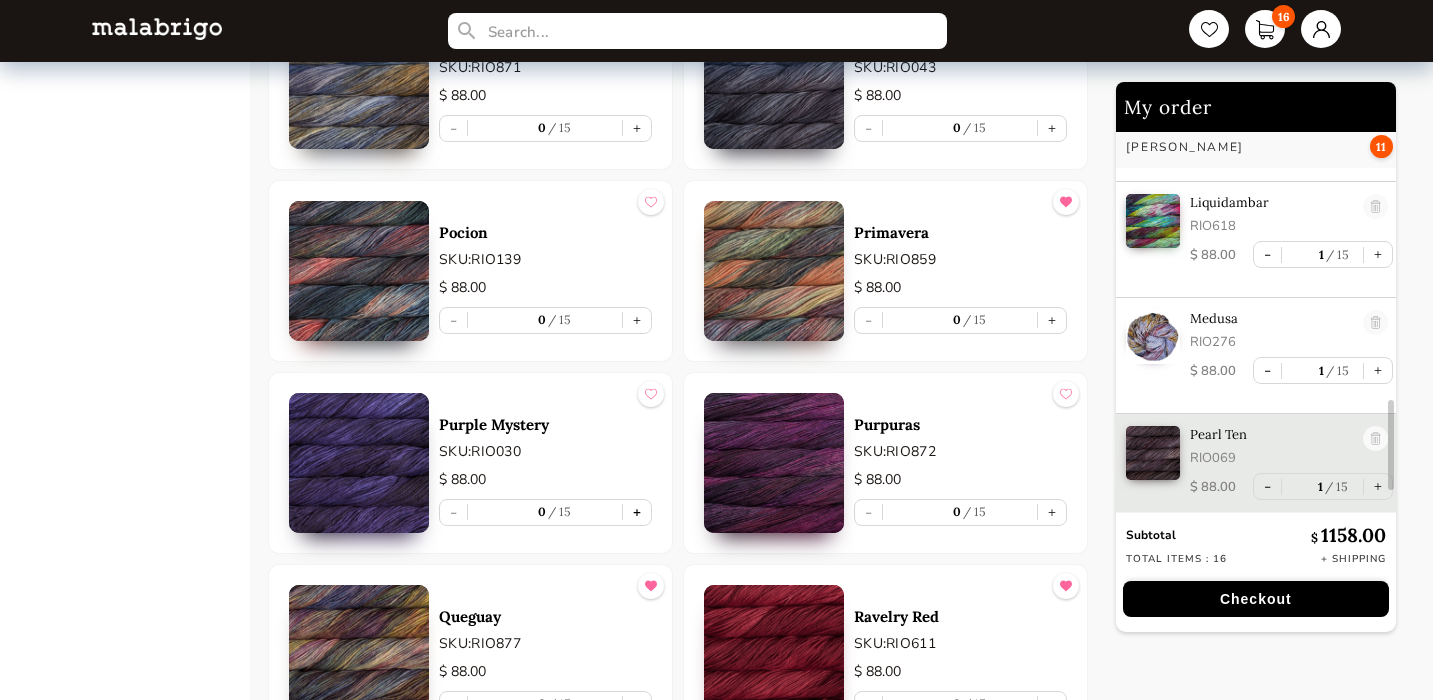 click on "+" at bounding box center (637, 512) 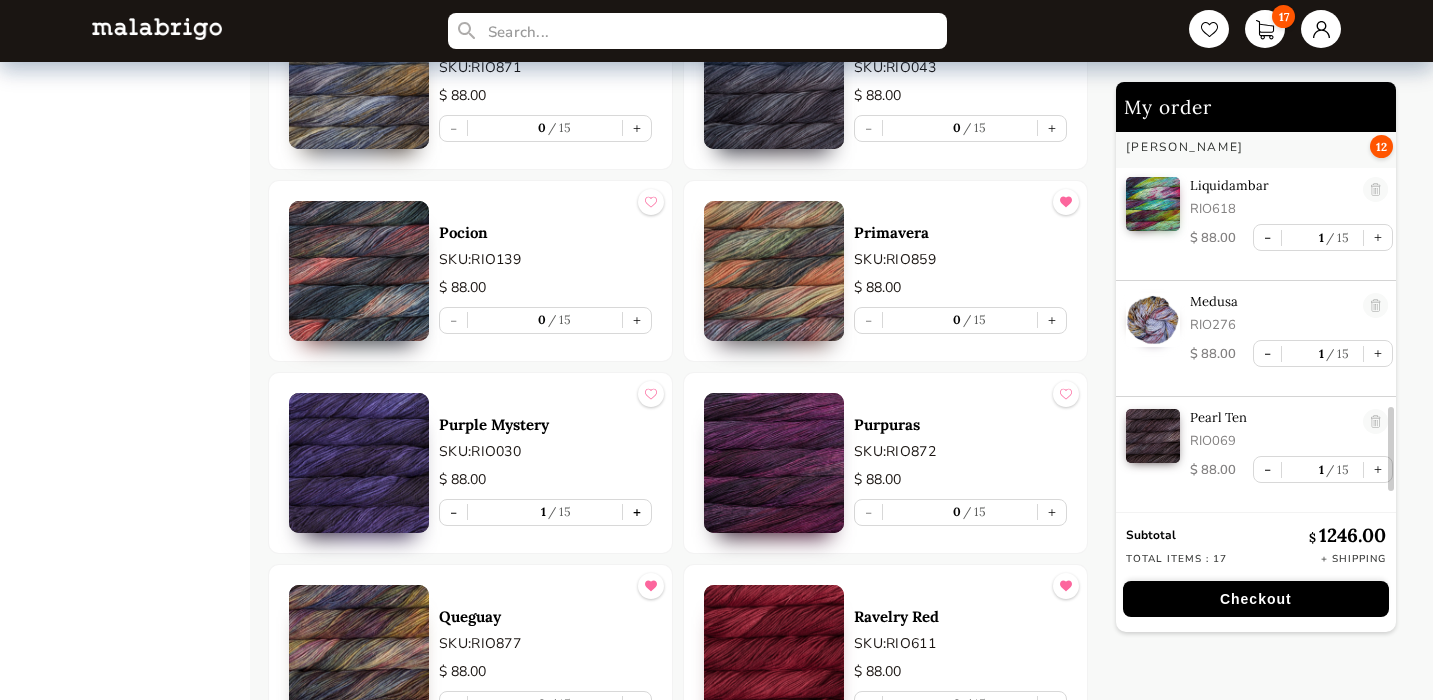 scroll, scrollTop: 1305, scrollLeft: 0, axis: vertical 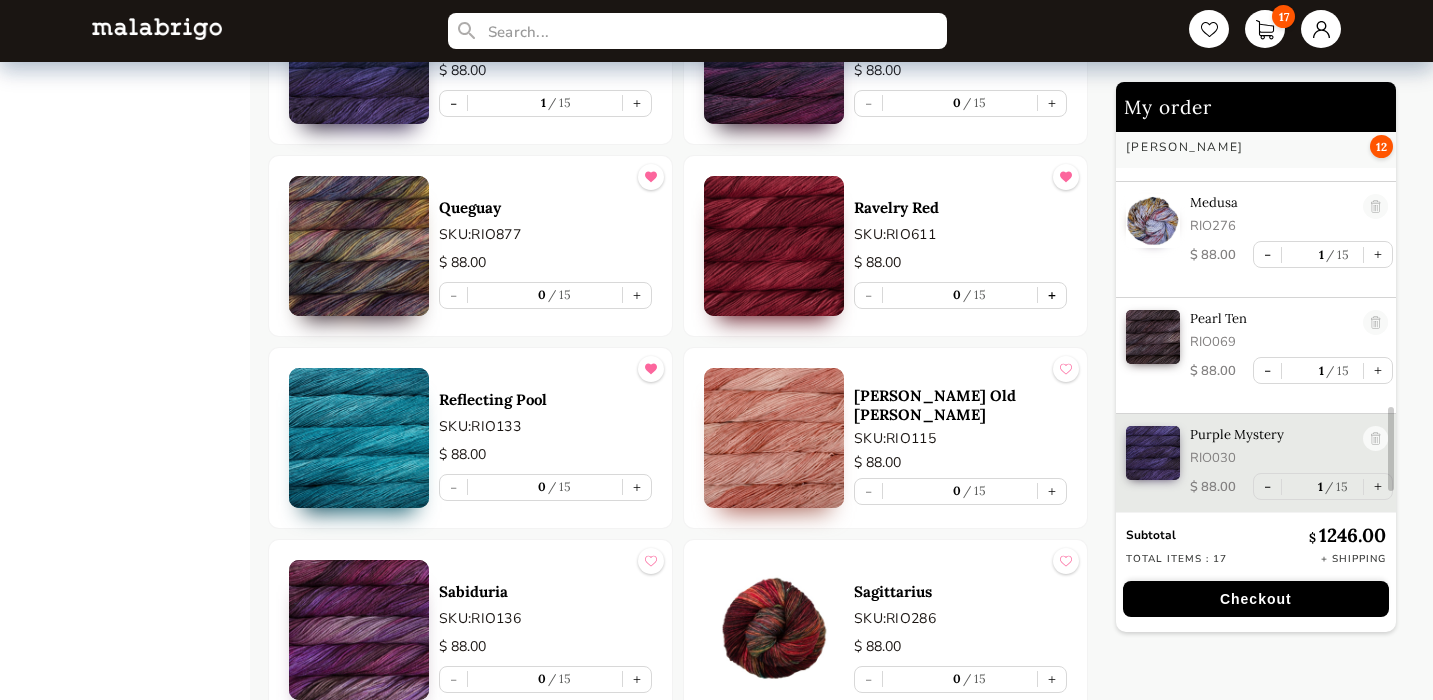 click on "+" at bounding box center [1052, 295] 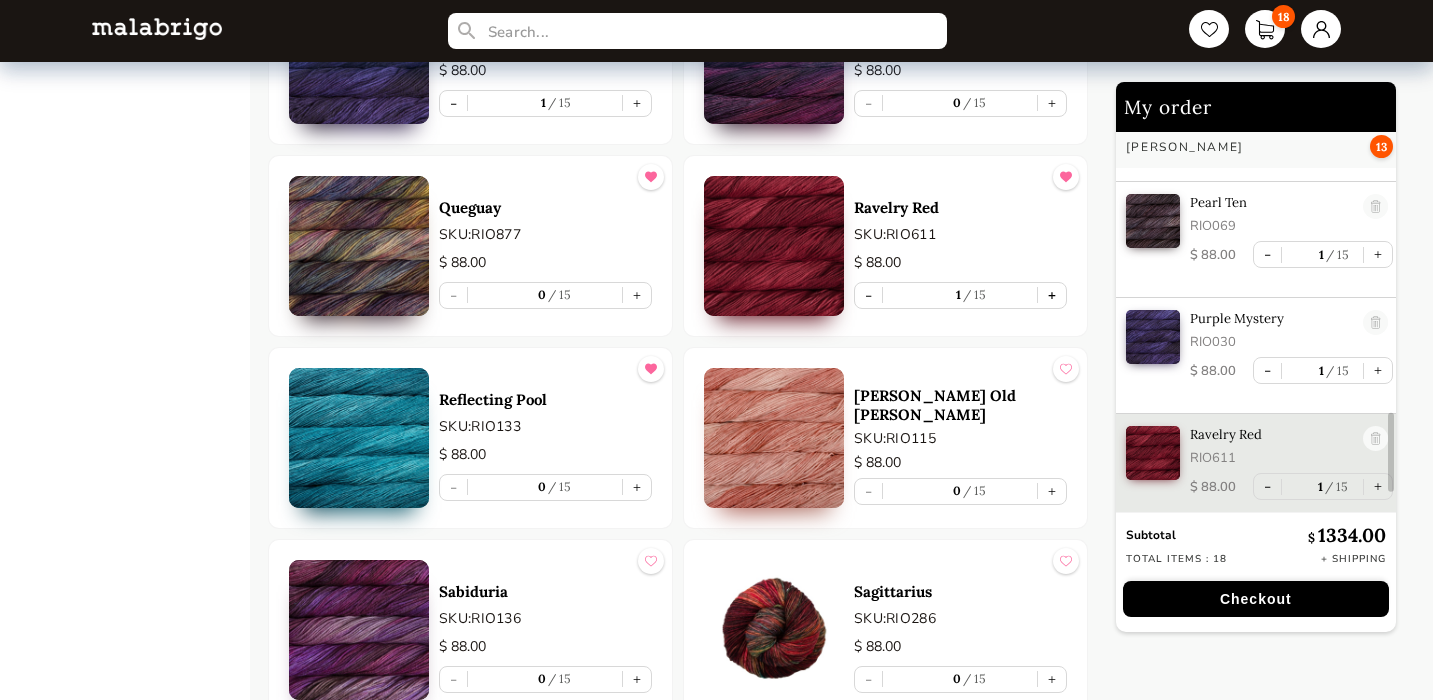 click on "+" at bounding box center [1052, 295] 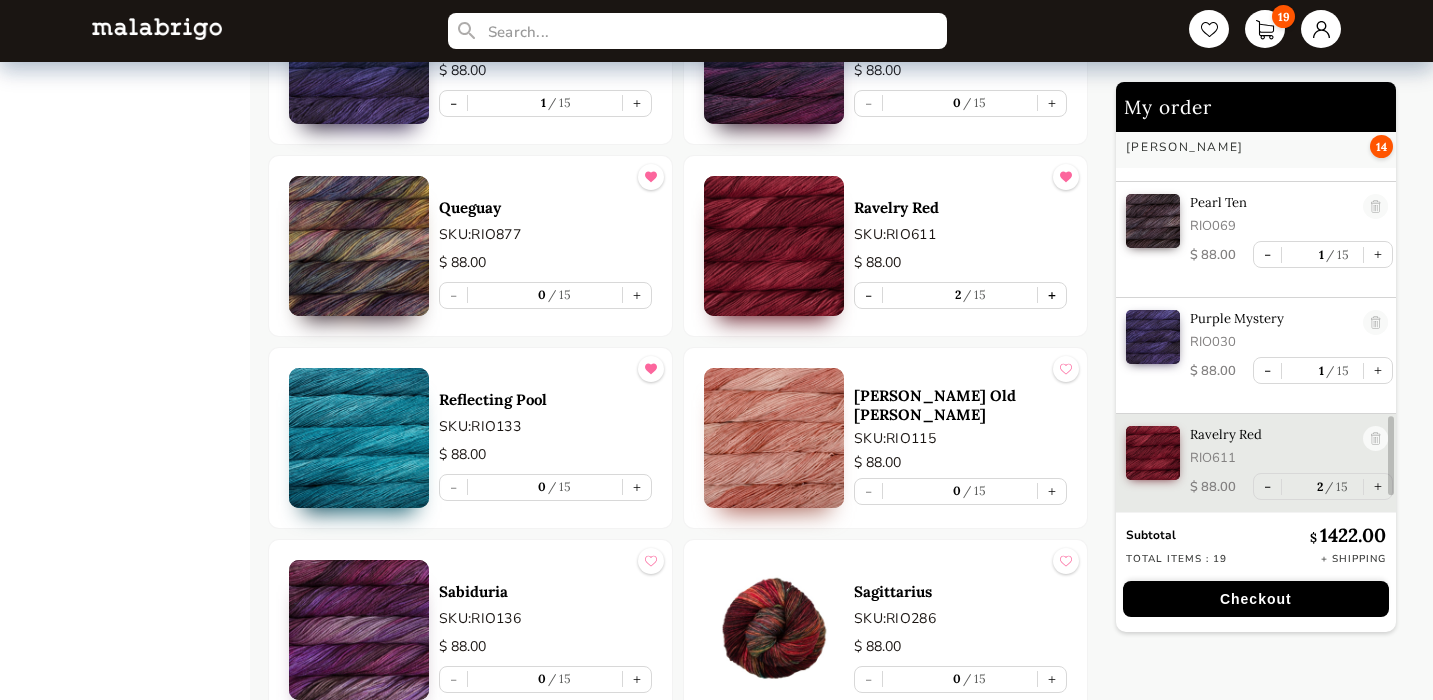 scroll, scrollTop: 1438, scrollLeft: 0, axis: vertical 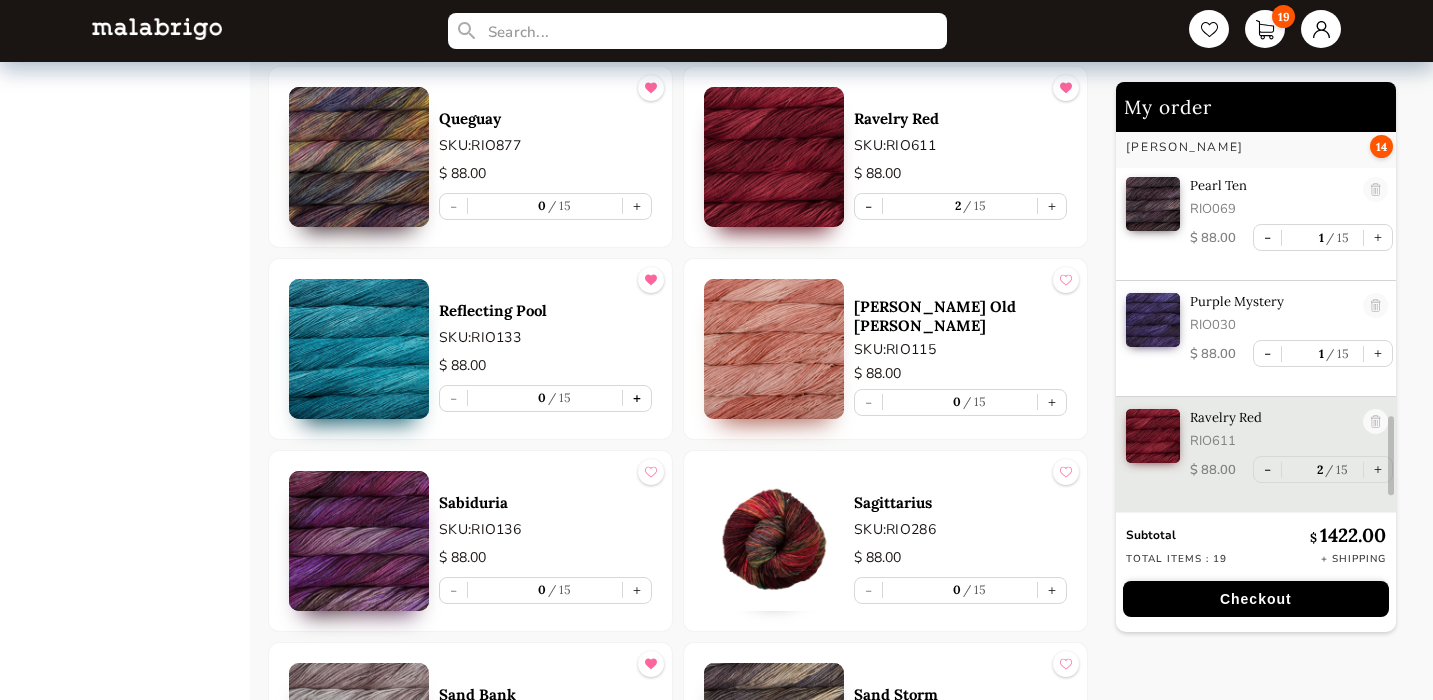 click on "+" at bounding box center (637, 398) 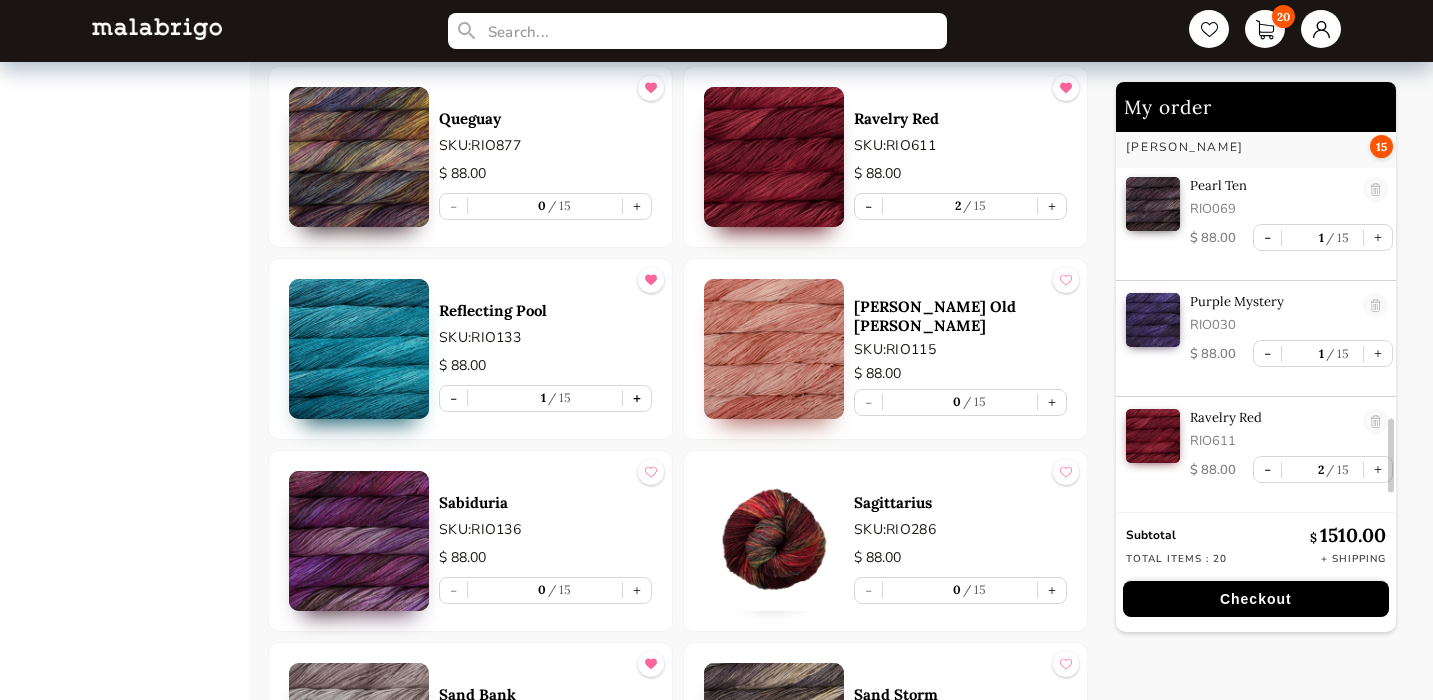 scroll, scrollTop: 1537, scrollLeft: 0, axis: vertical 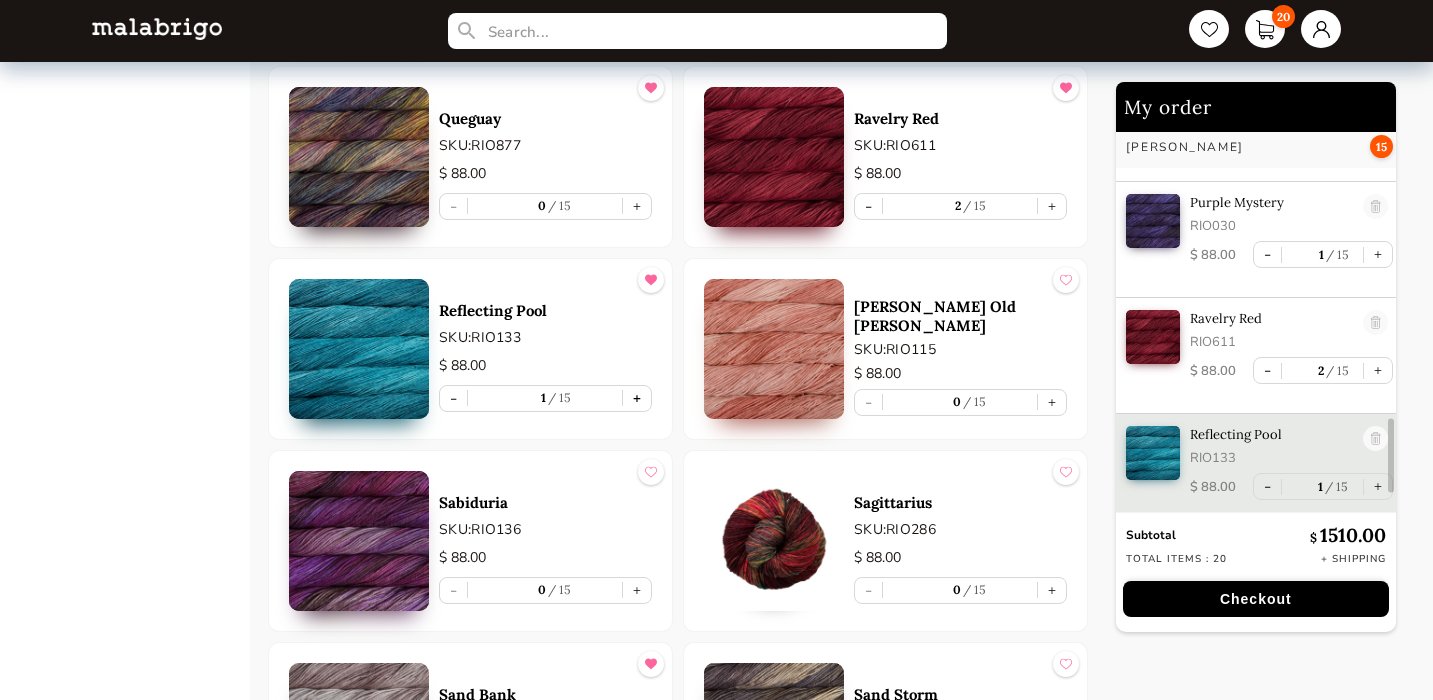 click on "+" at bounding box center (637, 398) 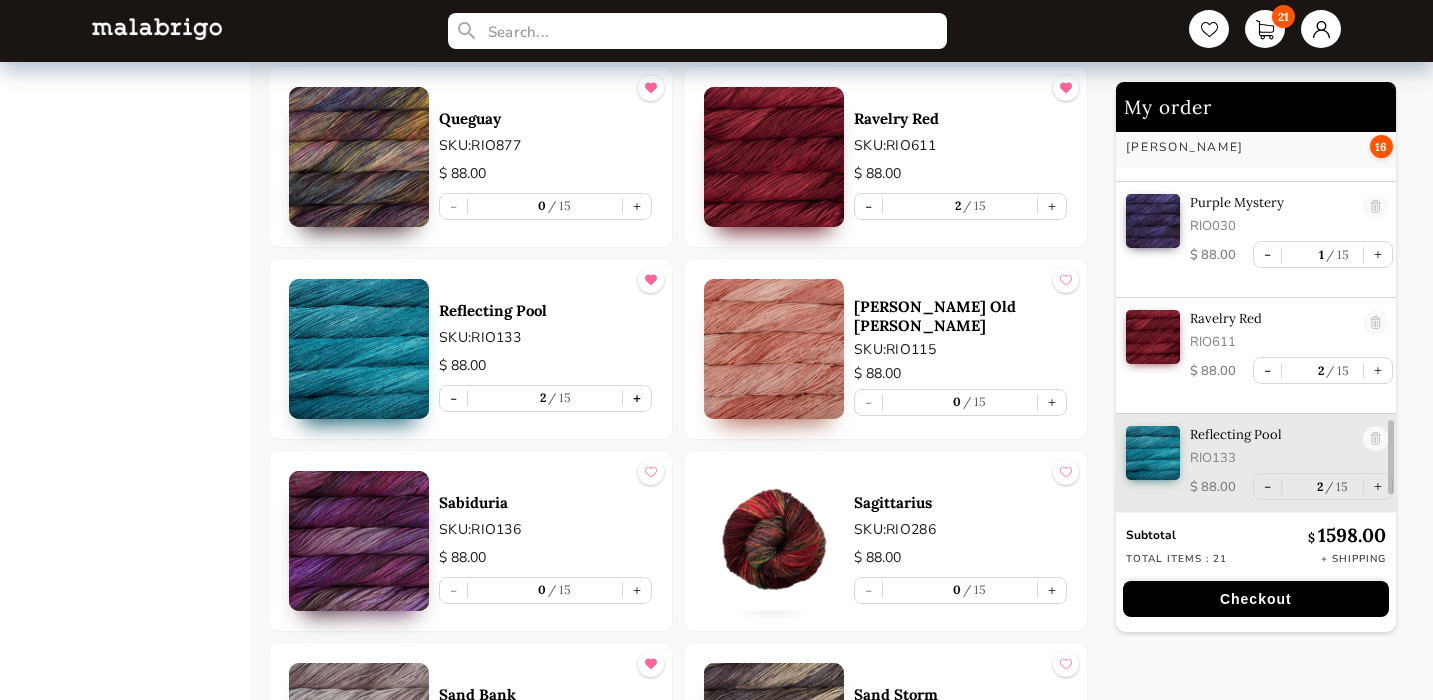 scroll, scrollTop: 1554, scrollLeft: 0, axis: vertical 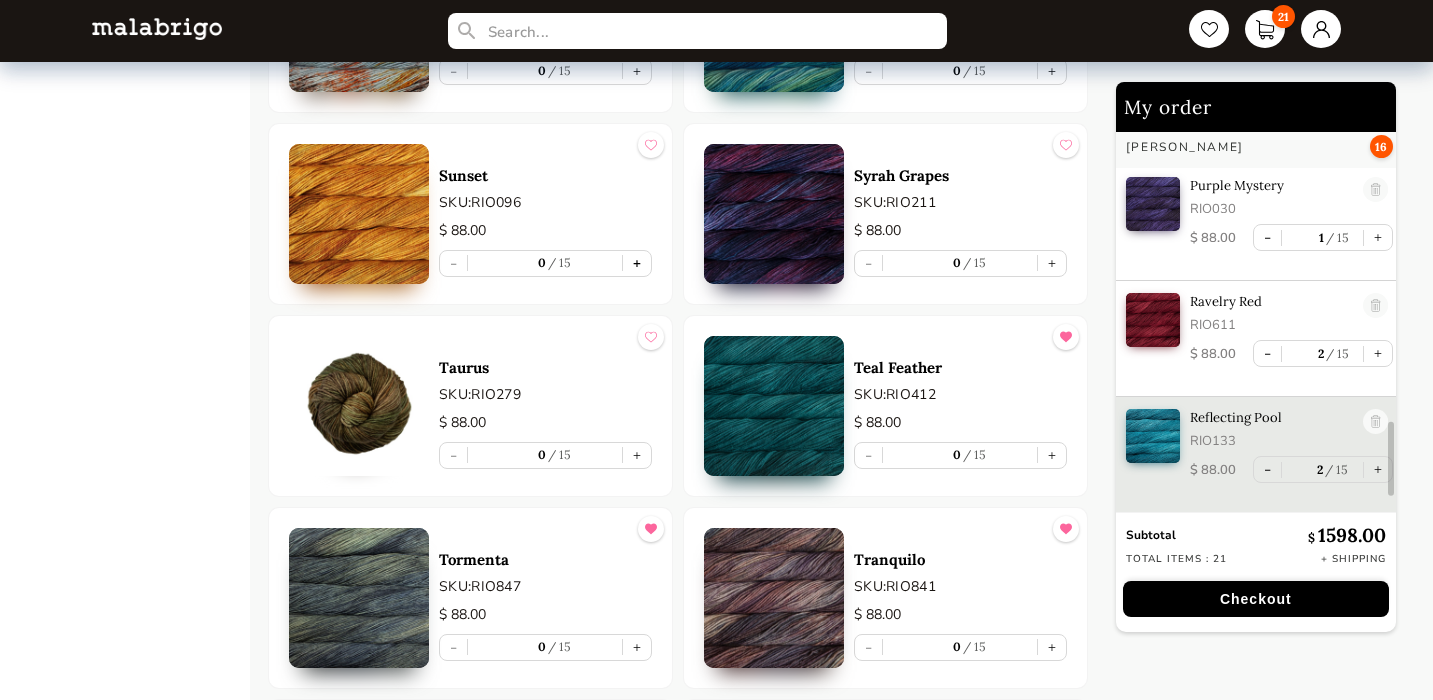 click on "+" at bounding box center (637, 263) 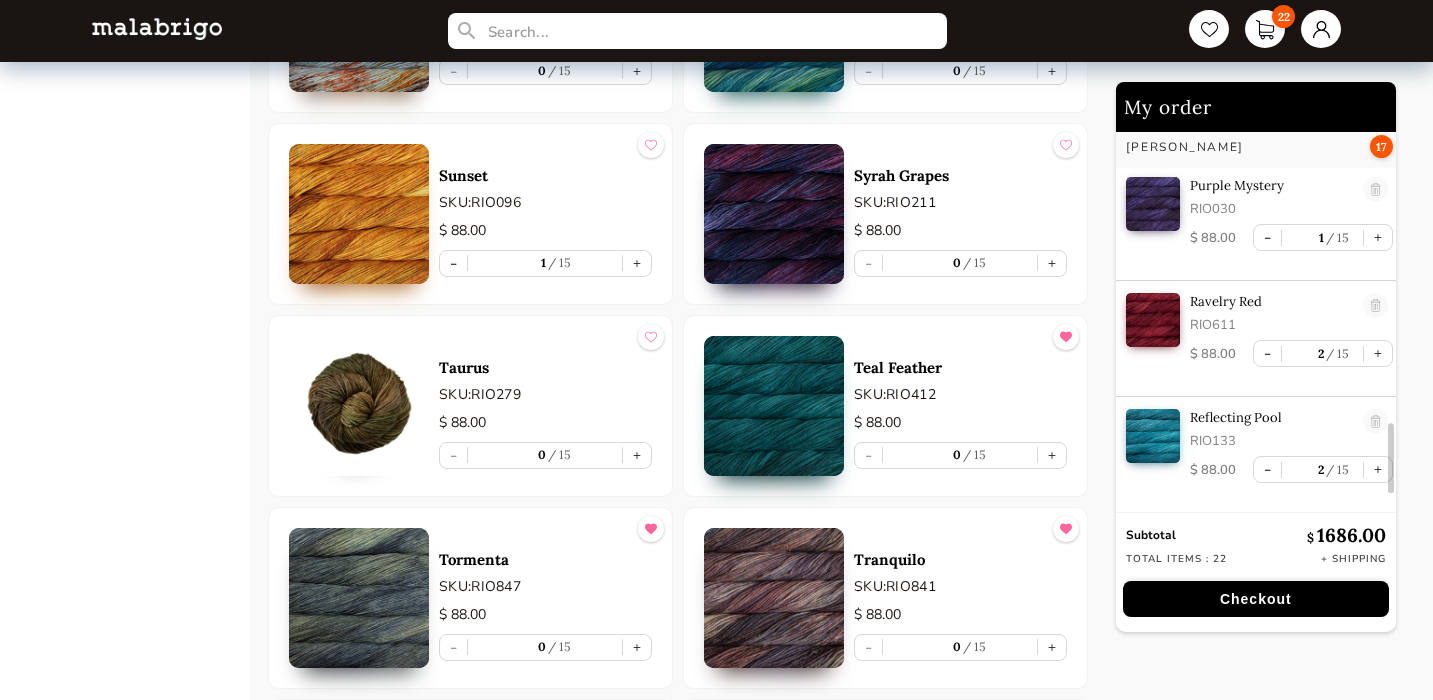 scroll, scrollTop: 1653, scrollLeft: 0, axis: vertical 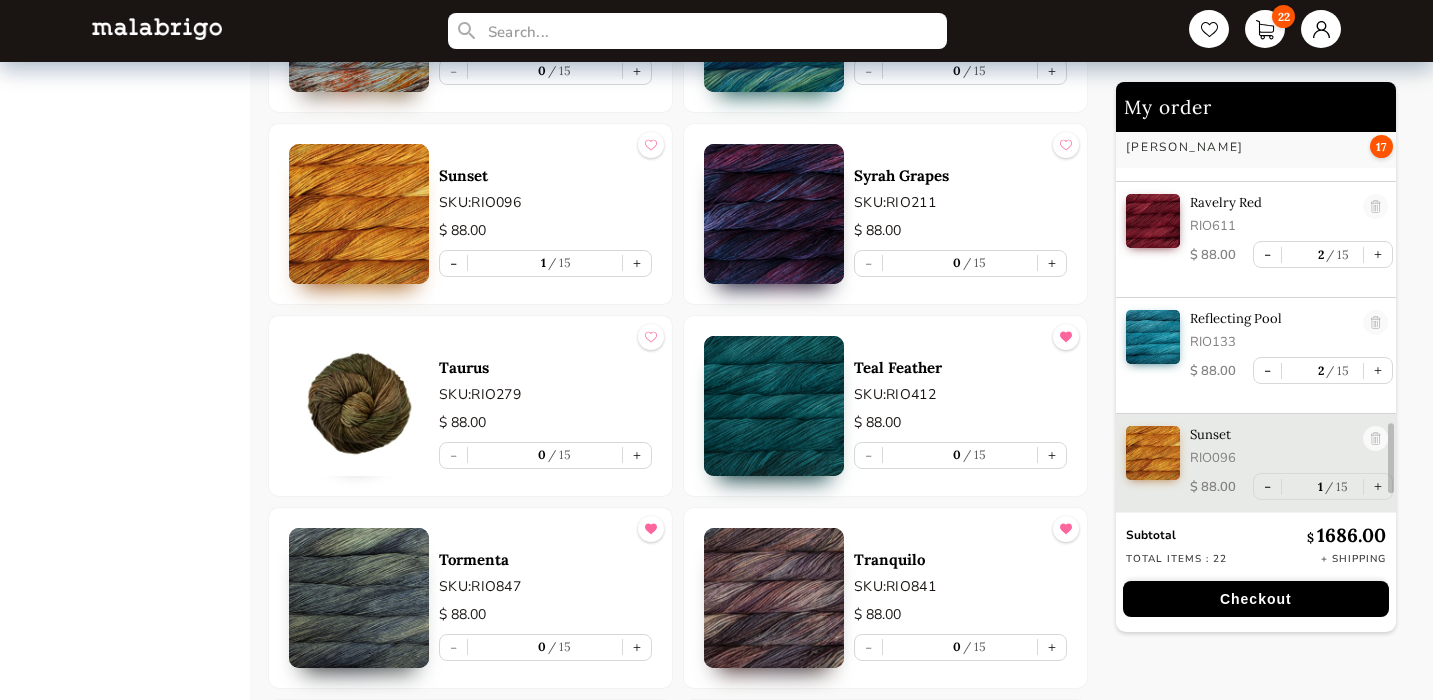 type 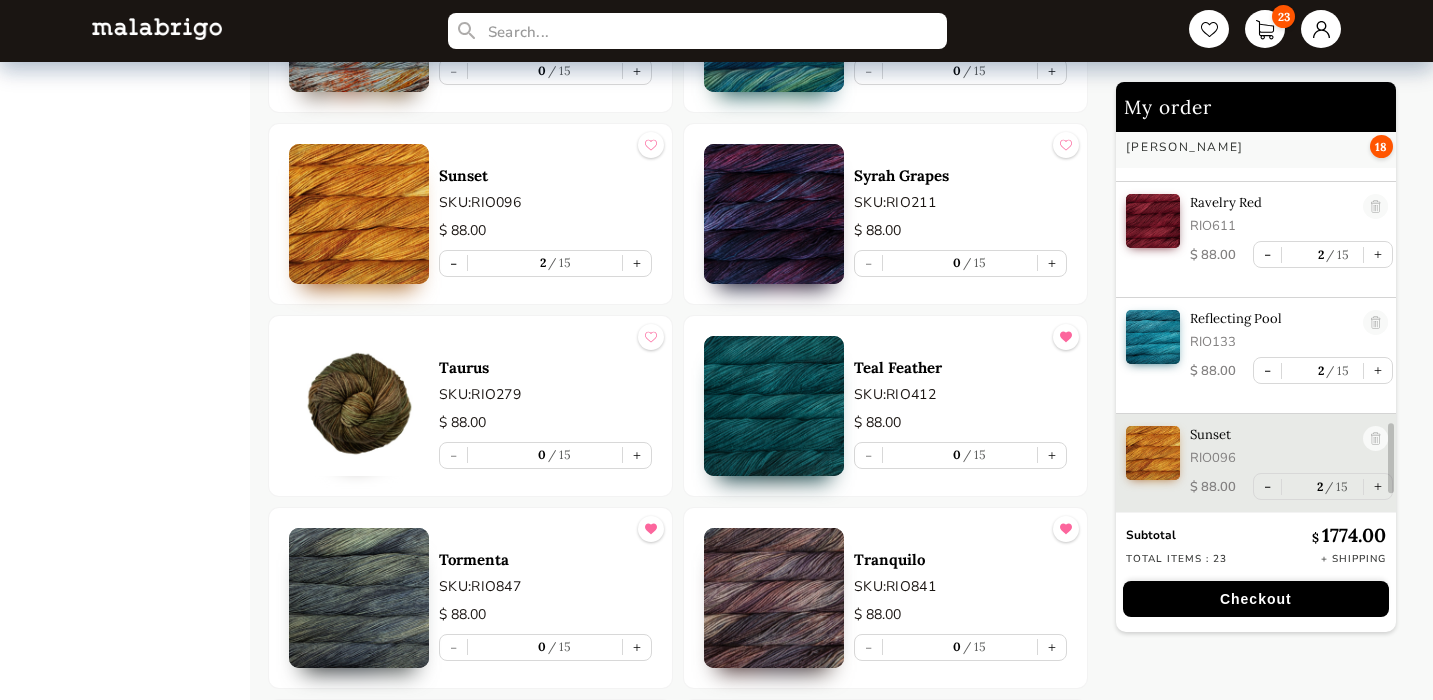 scroll, scrollTop: 1670, scrollLeft: 0, axis: vertical 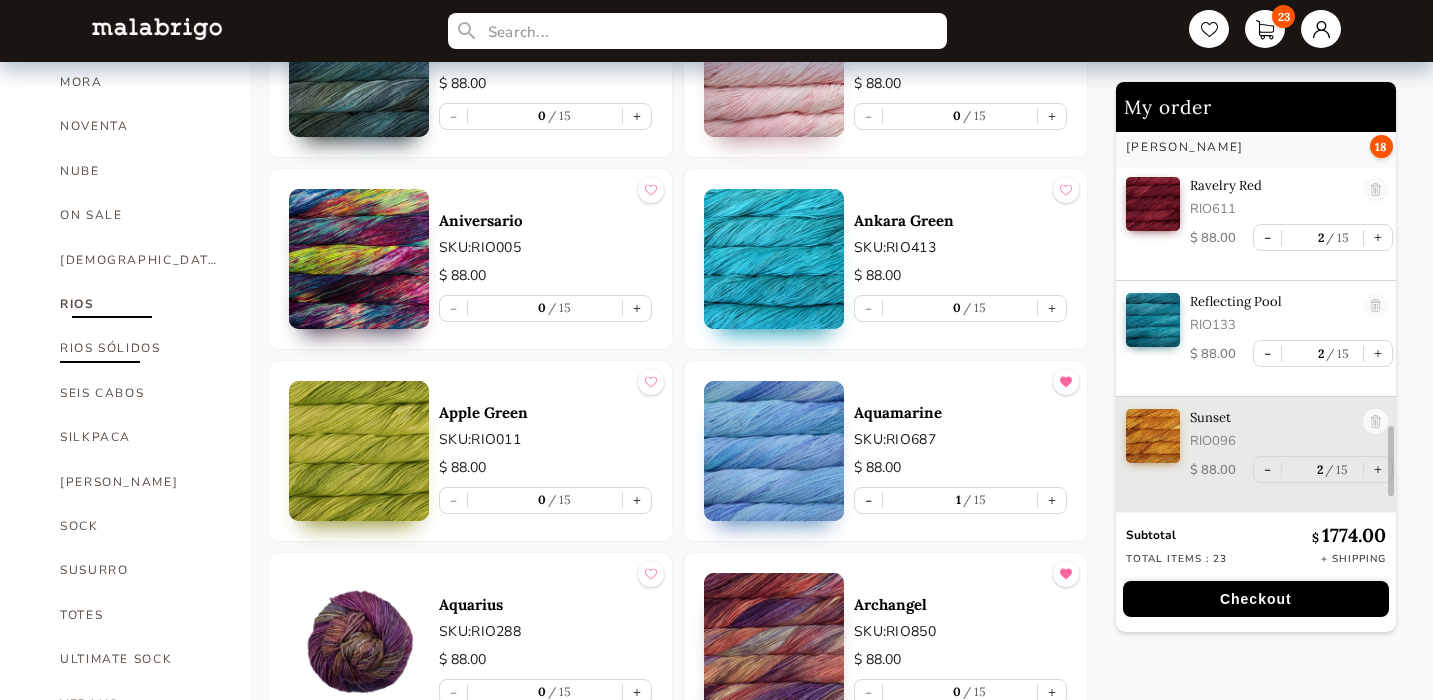 click on "RIOS SÓLIDOS" at bounding box center (140, 348) 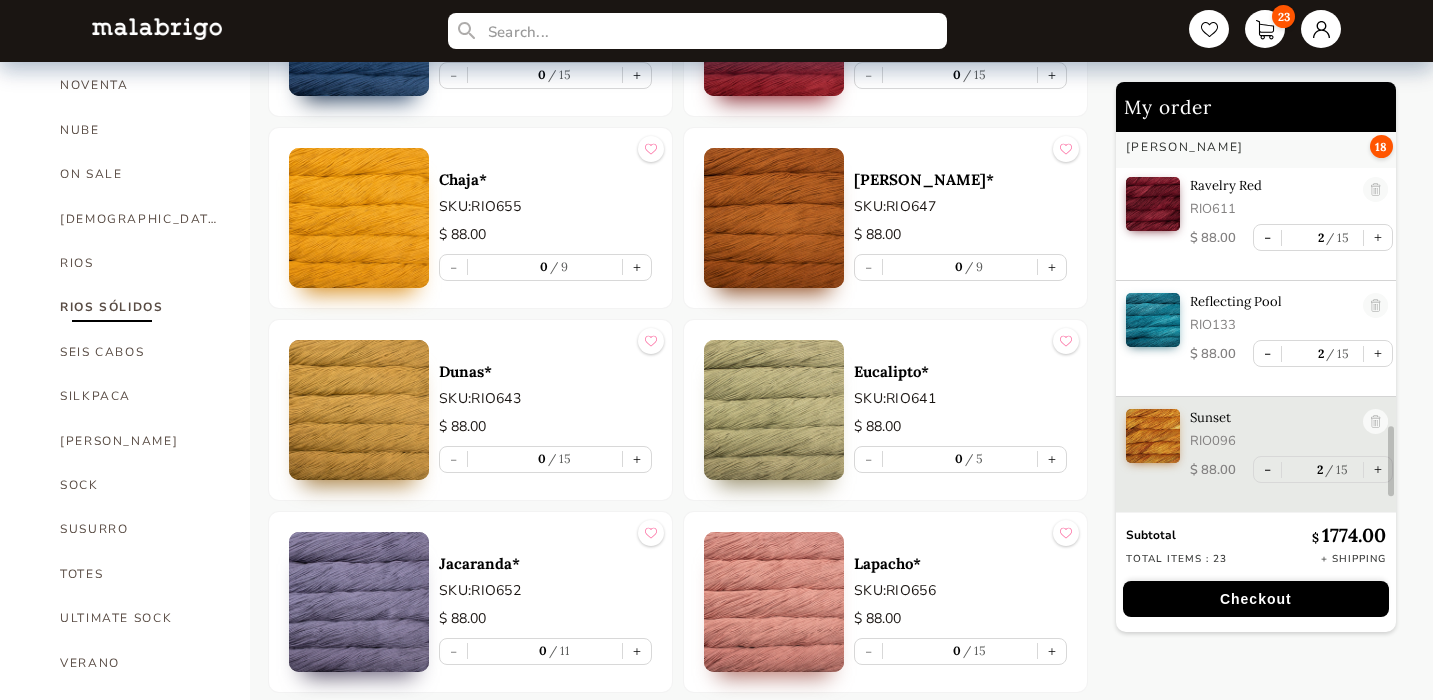 scroll, scrollTop: 713, scrollLeft: 0, axis: vertical 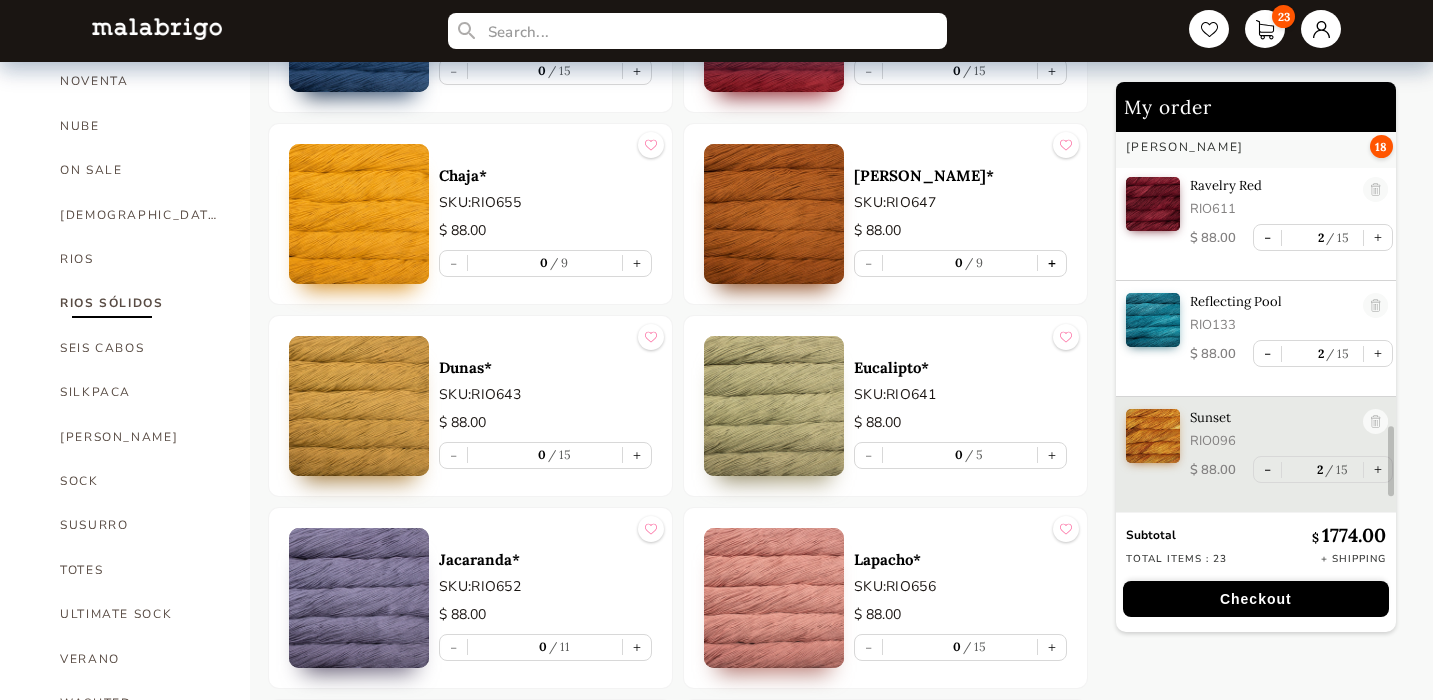 click on "+" at bounding box center [1052, 263] 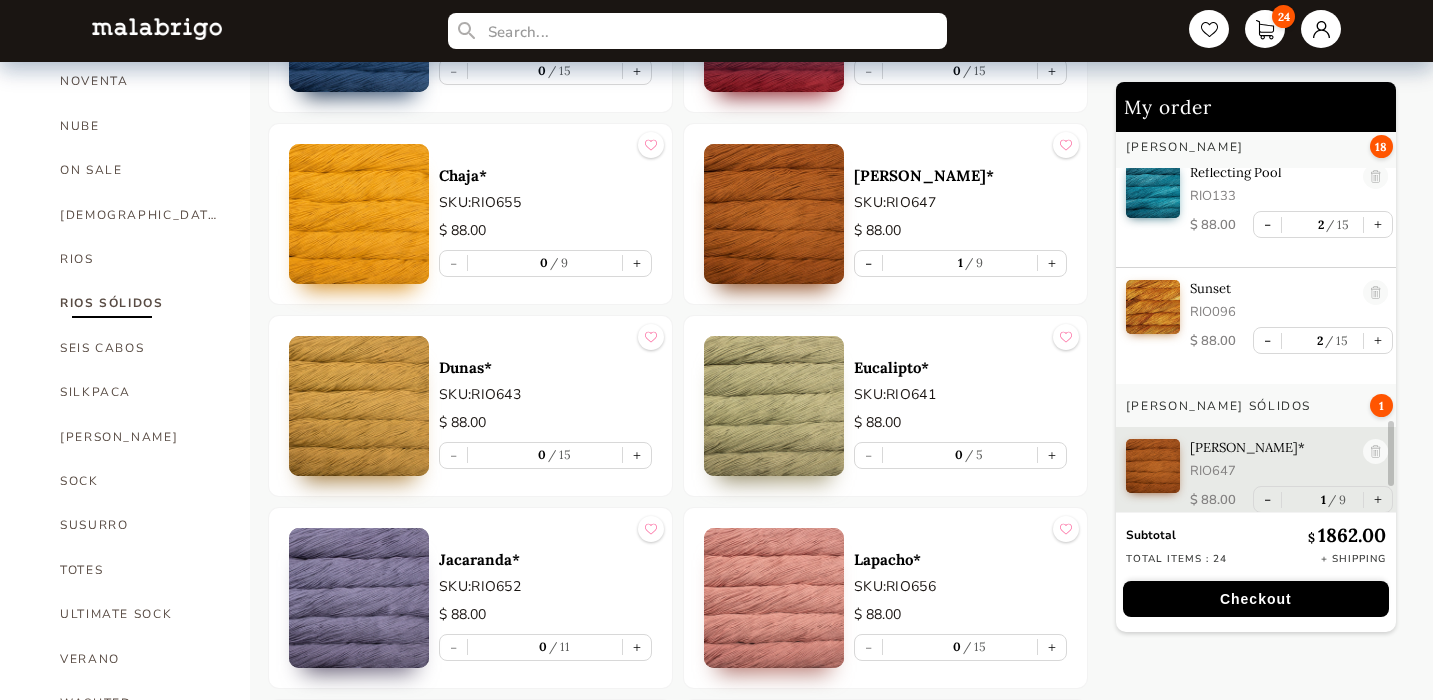 scroll, scrollTop: 1815, scrollLeft: 0, axis: vertical 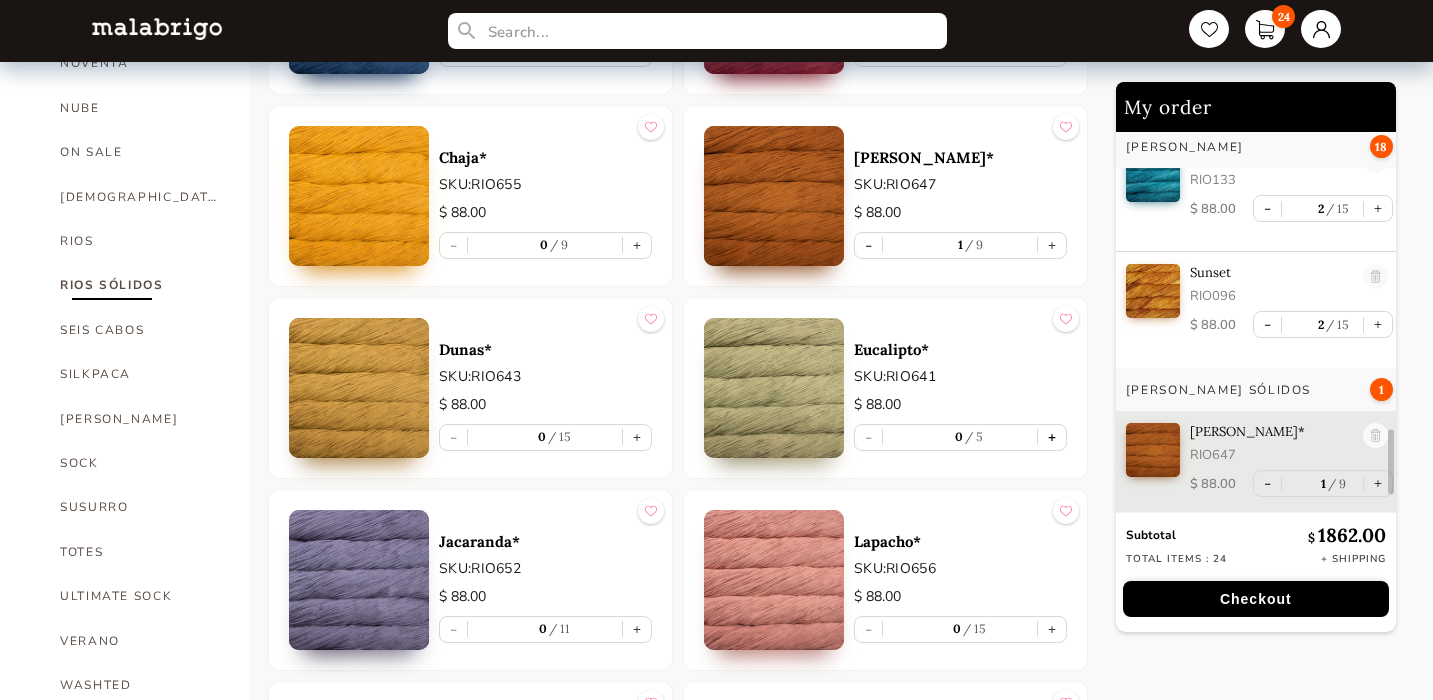 click on "+" at bounding box center (1052, 437) 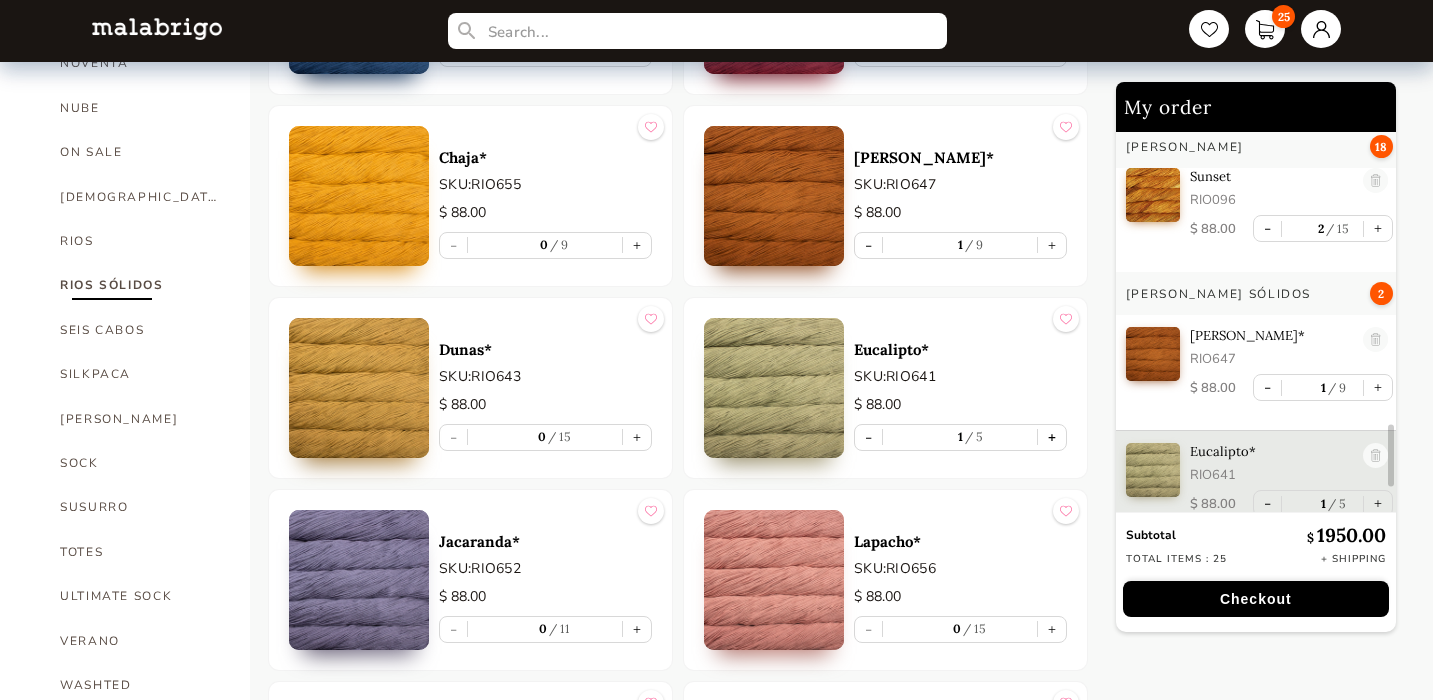 scroll, scrollTop: 1928, scrollLeft: 0, axis: vertical 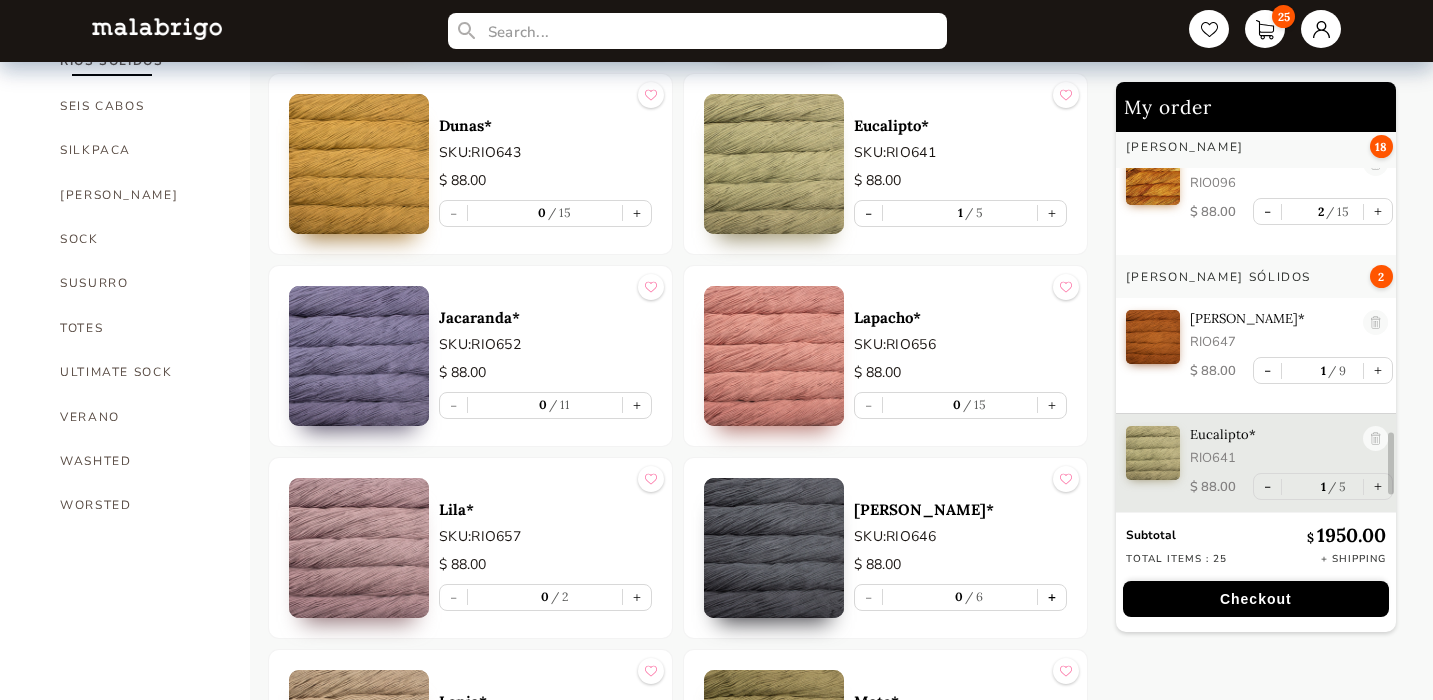 click on "+" at bounding box center (1052, 597) 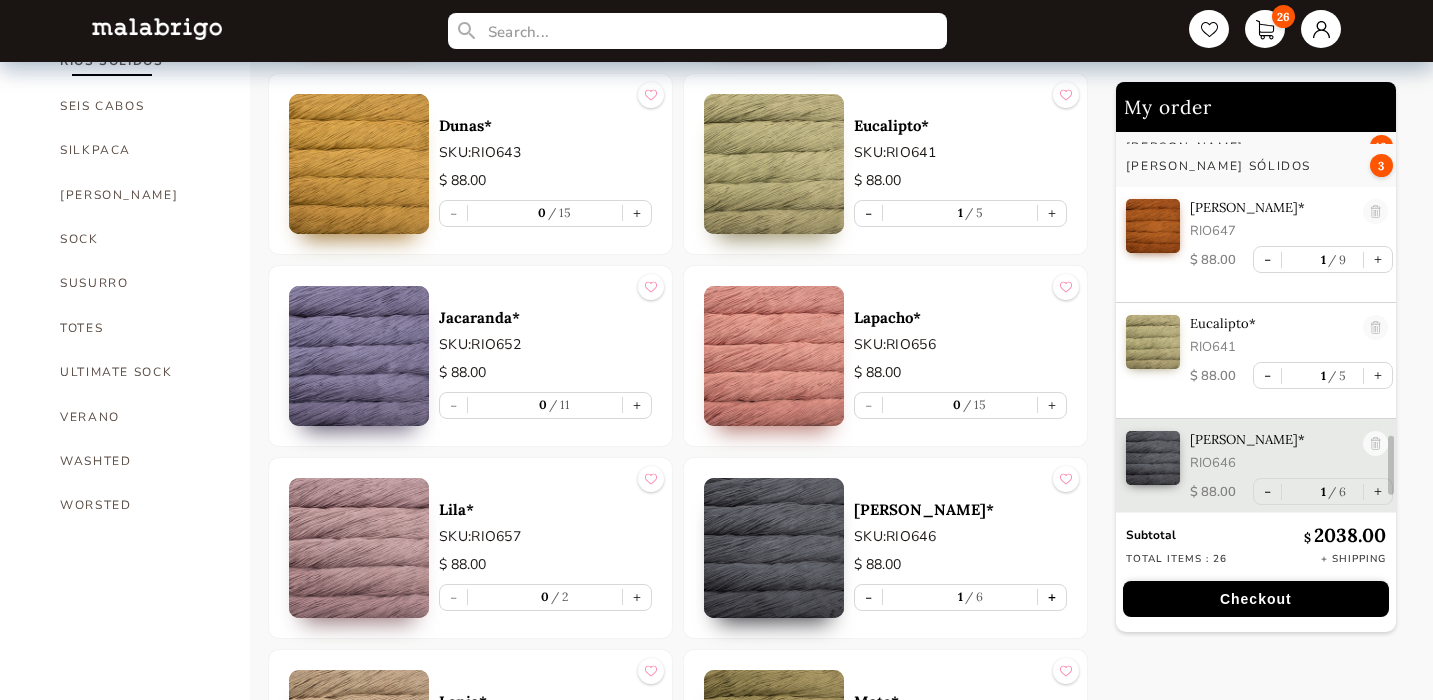 scroll, scrollTop: 2044, scrollLeft: 0, axis: vertical 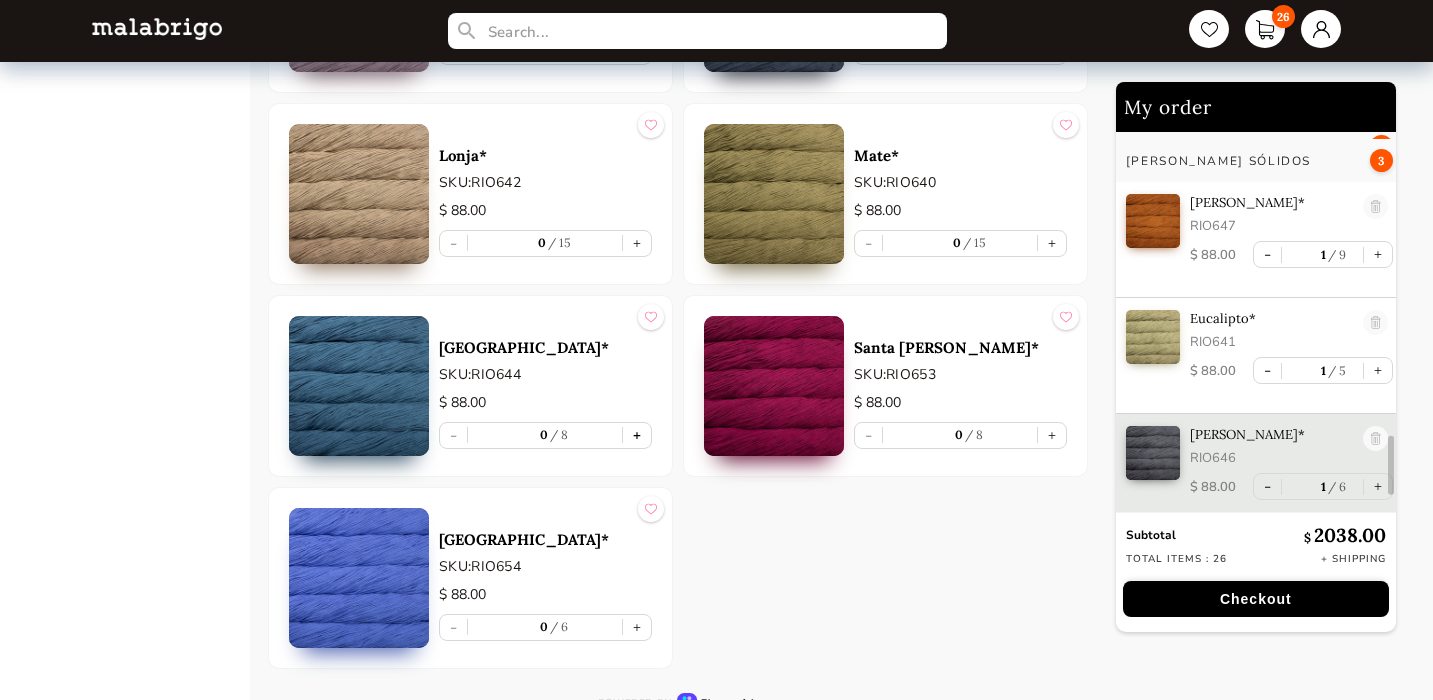 click on "+" at bounding box center (637, 435) 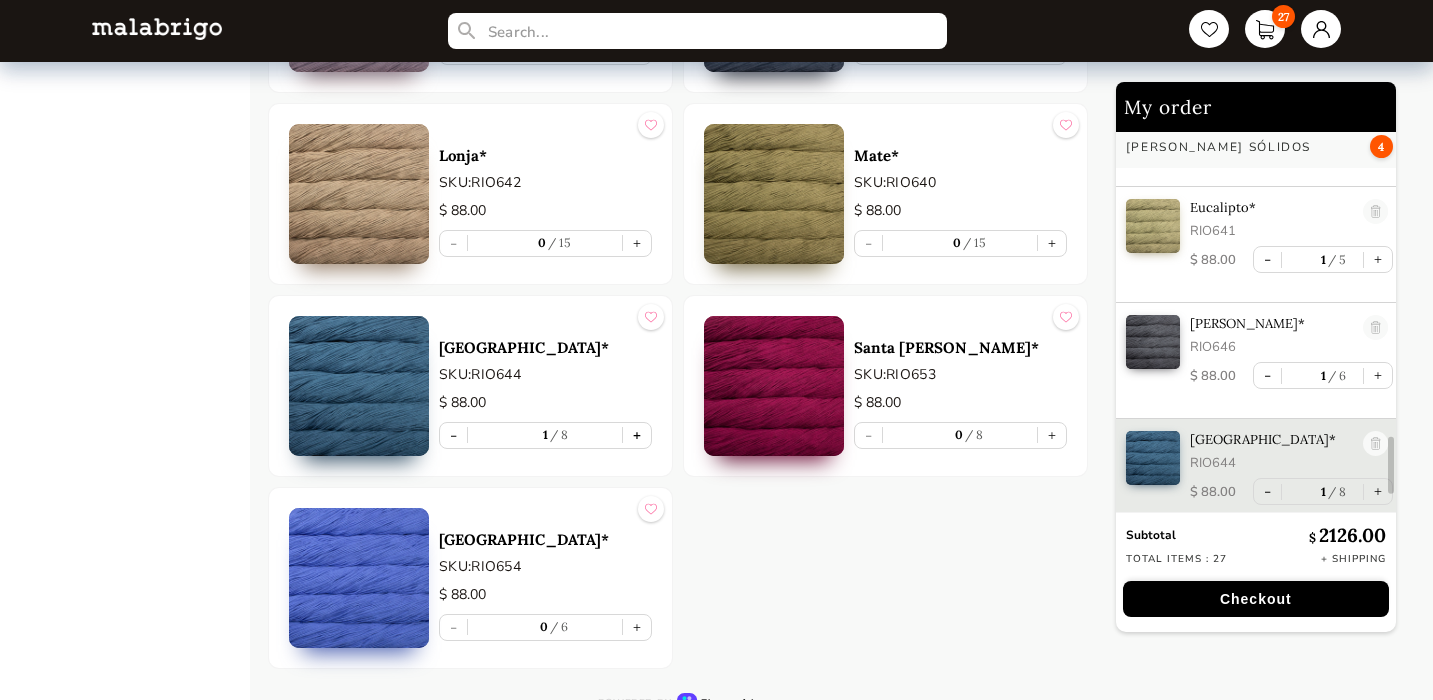 scroll, scrollTop: 2160, scrollLeft: 0, axis: vertical 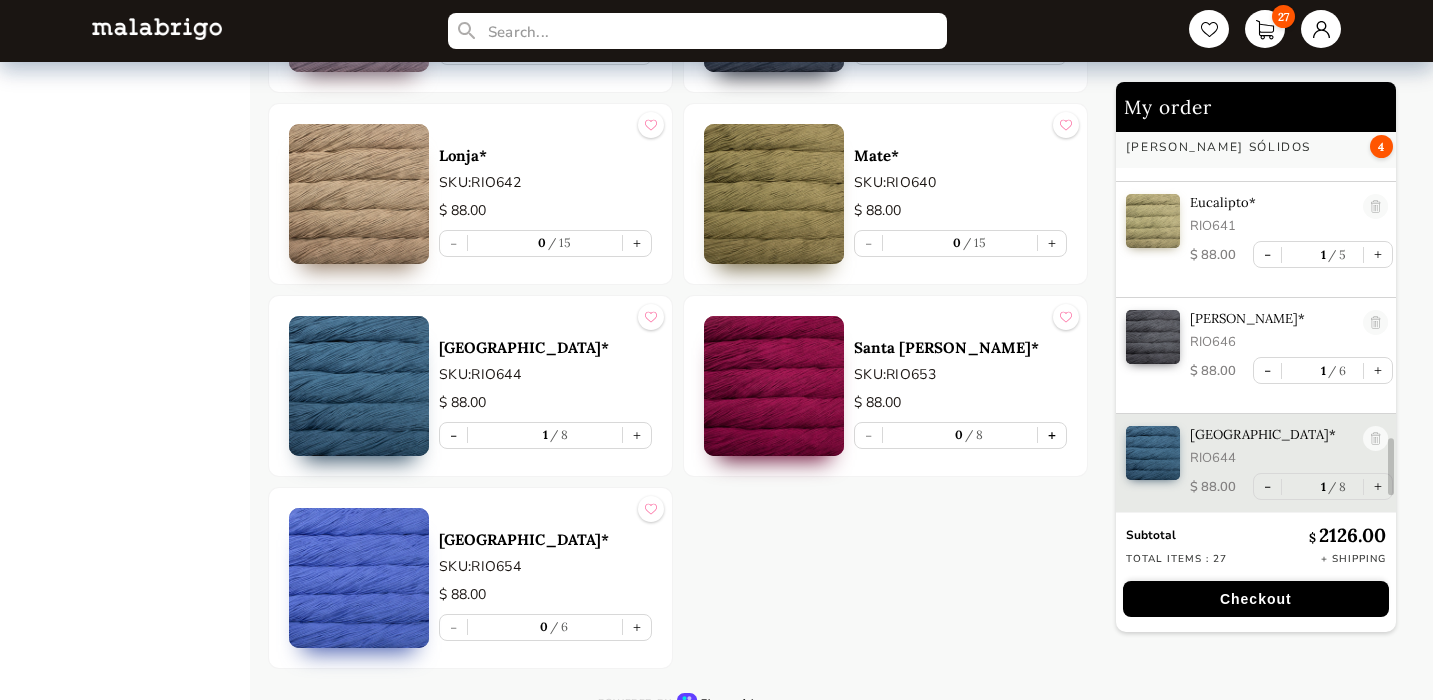click on "+" at bounding box center [1052, 435] 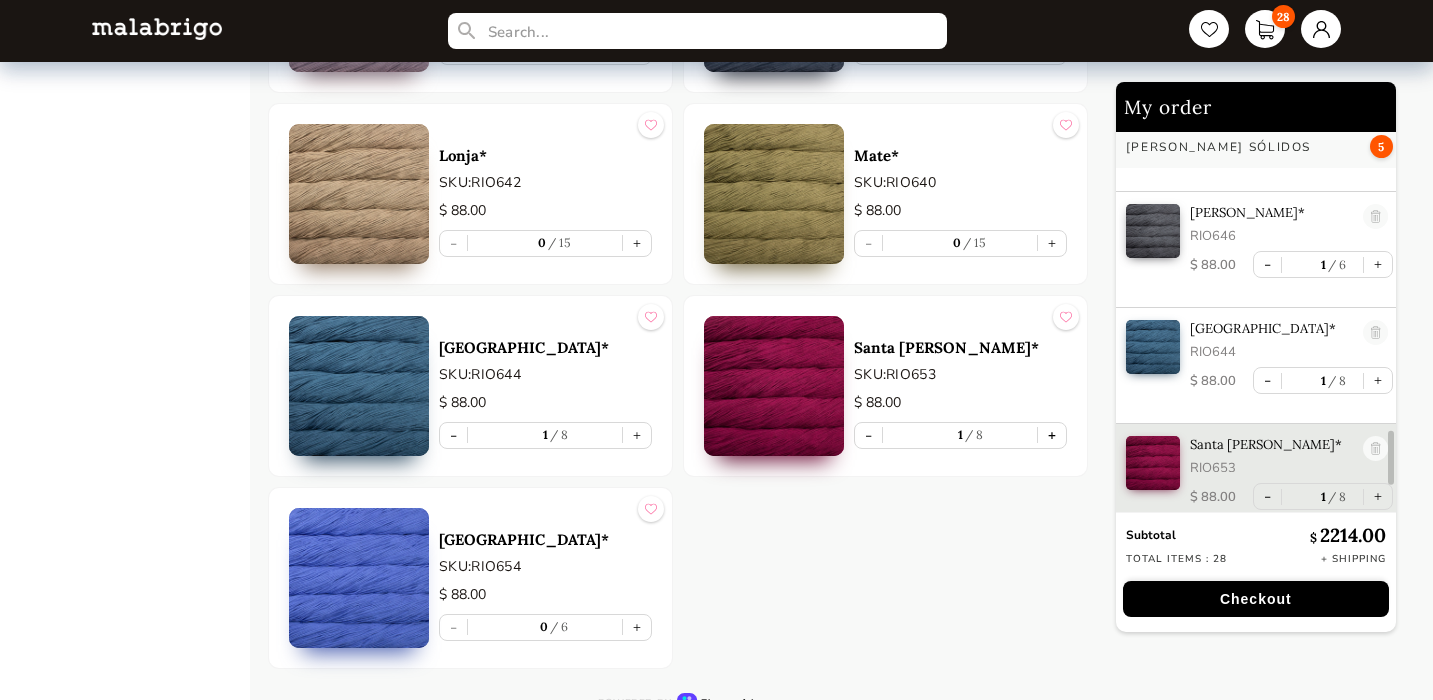 scroll, scrollTop: 2276, scrollLeft: 0, axis: vertical 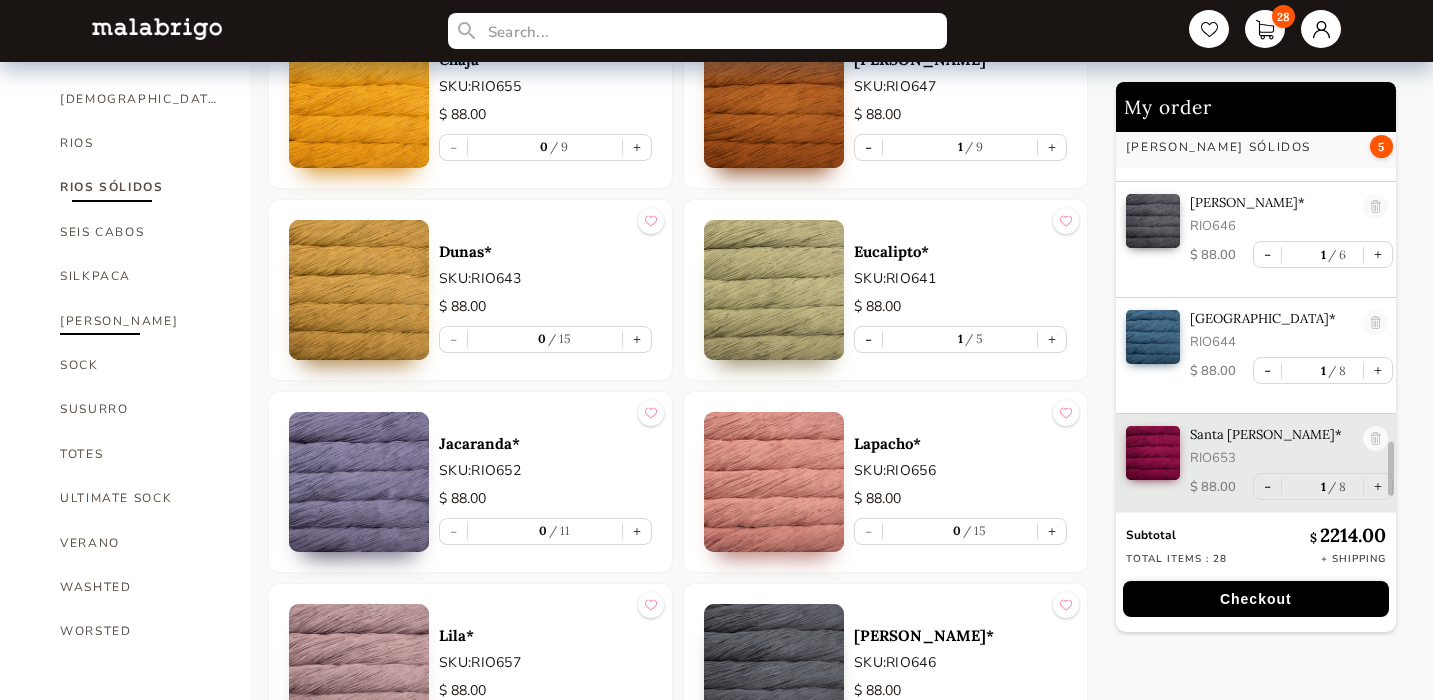 click on "[PERSON_NAME]" at bounding box center (140, 321) 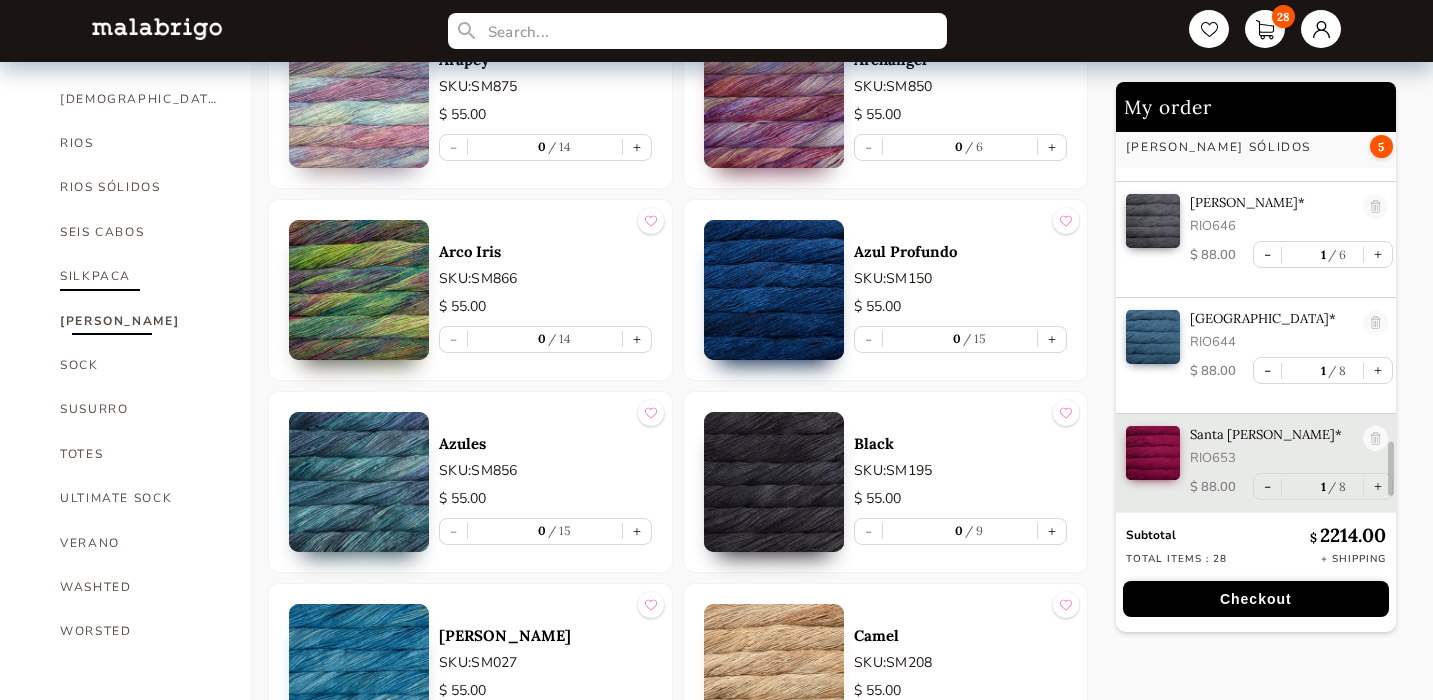 click on "SILKPACA" at bounding box center [140, 276] 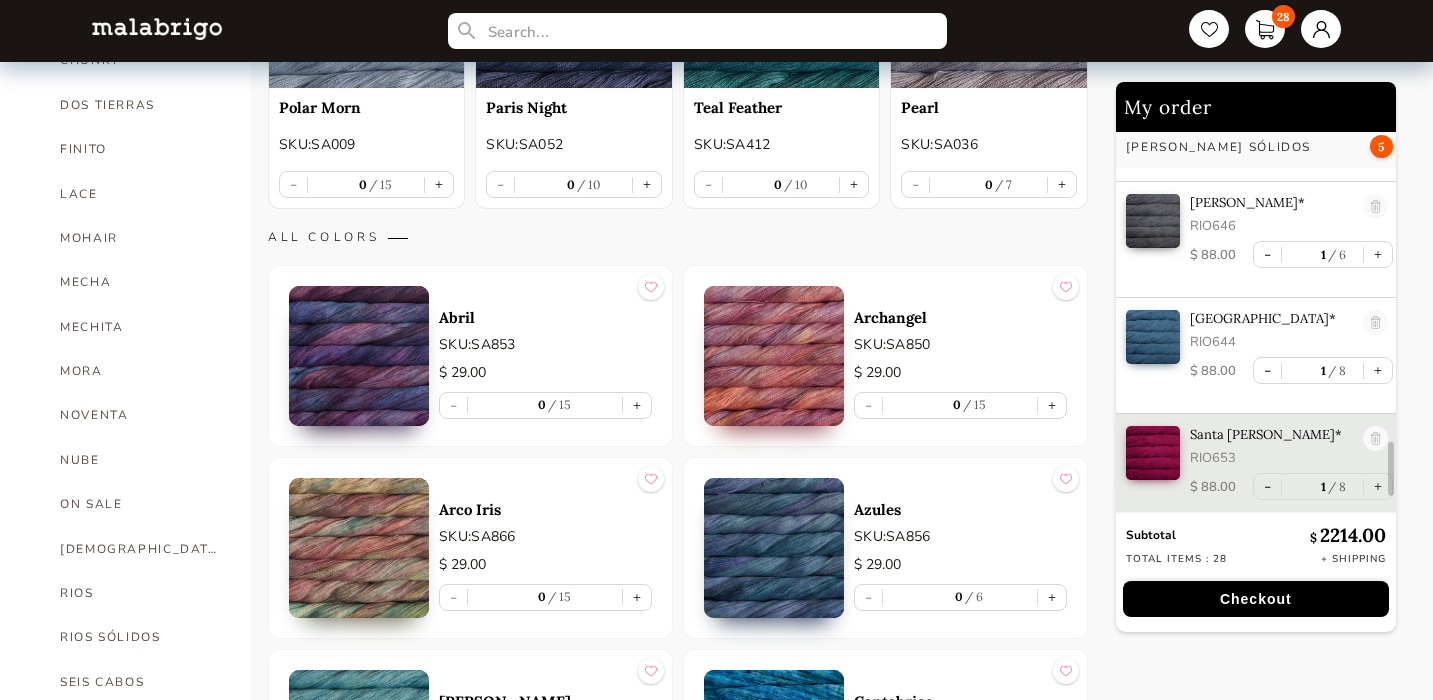 scroll, scrollTop: 551, scrollLeft: 0, axis: vertical 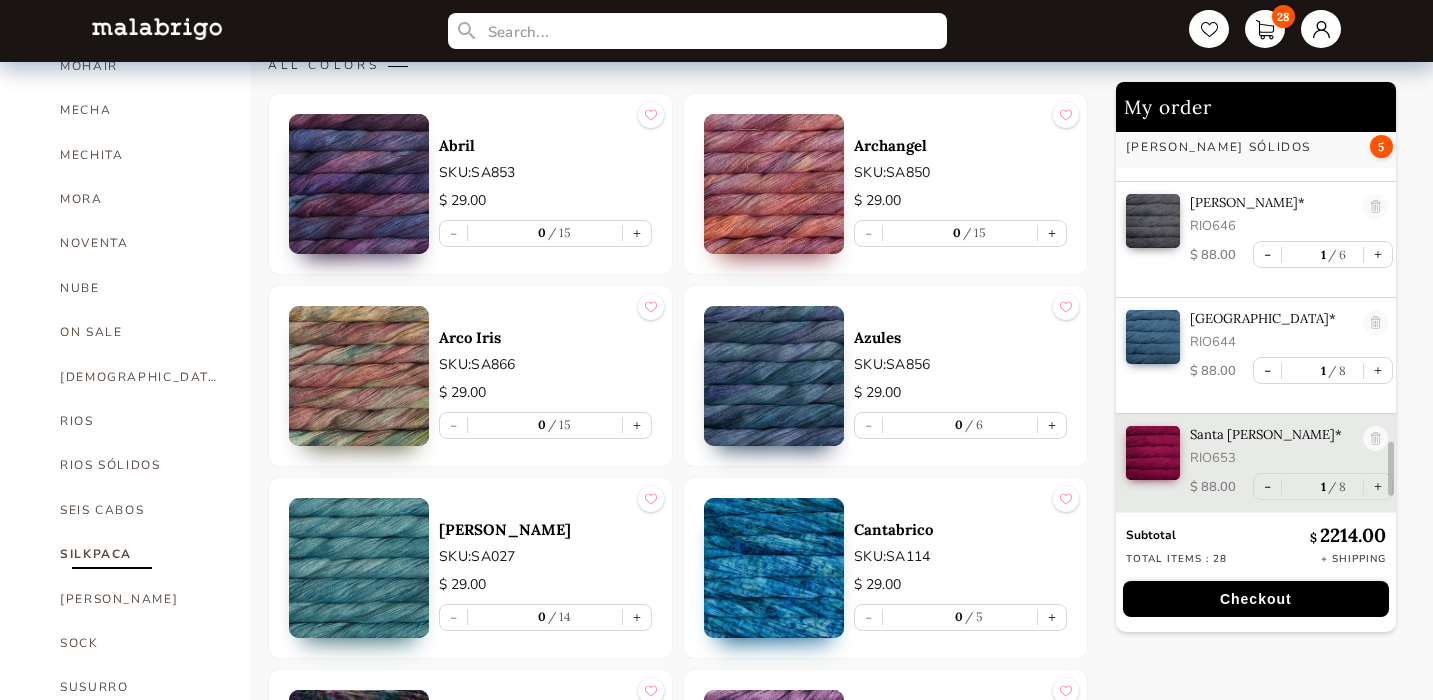 click on "SILKPACA" at bounding box center [140, 554] 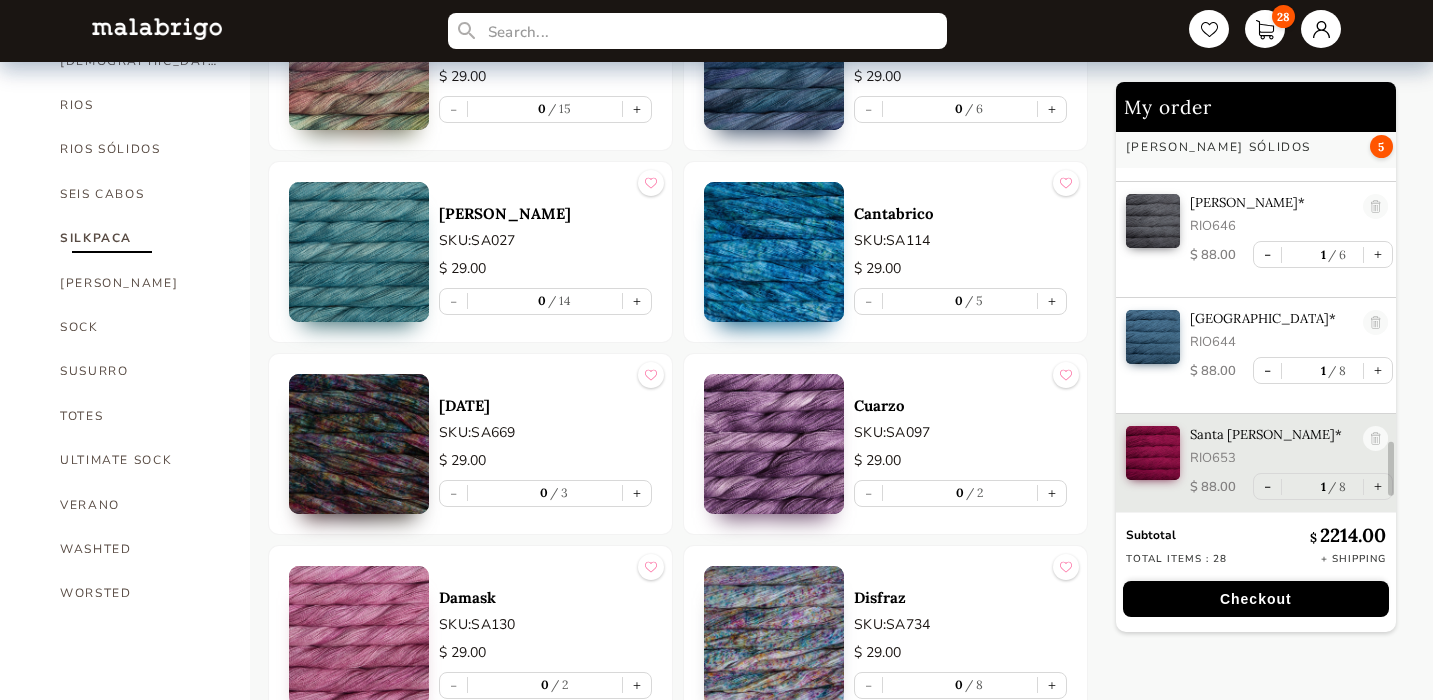 scroll, scrollTop: 934, scrollLeft: 0, axis: vertical 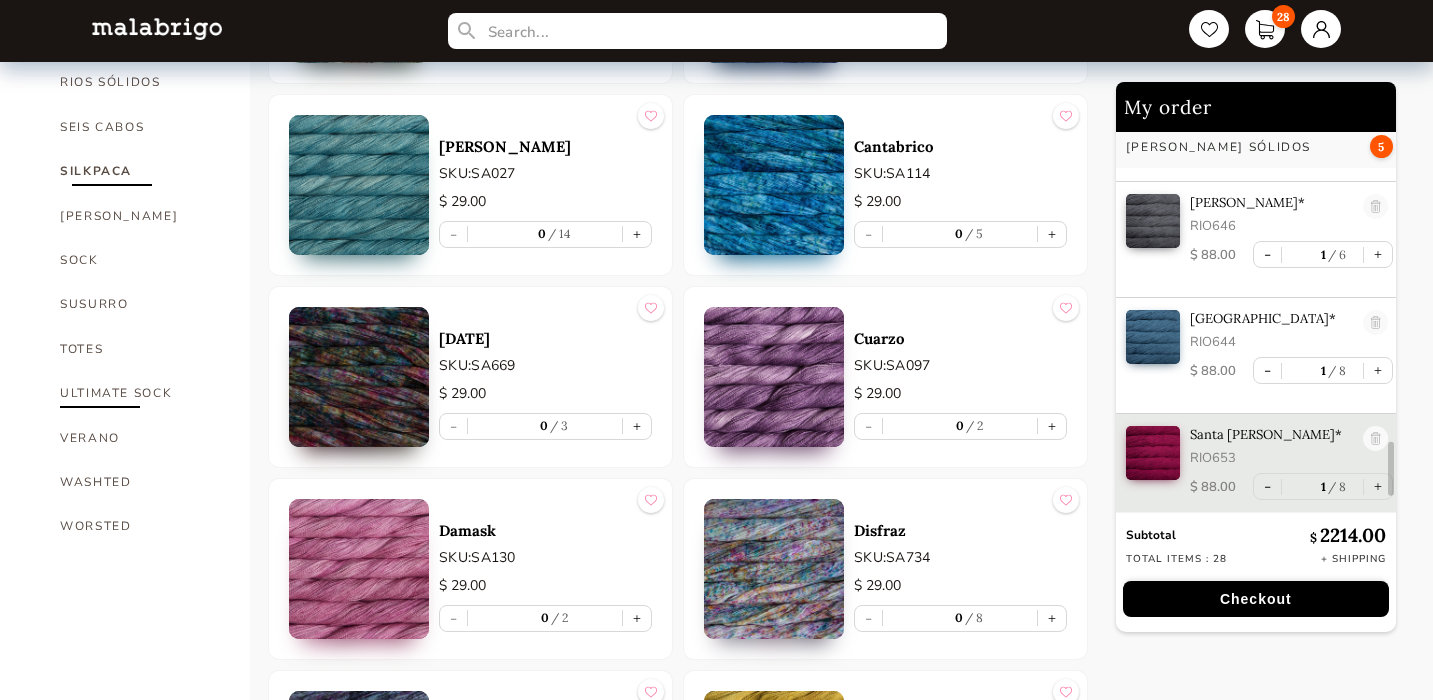 click on "ULTIMATE SOCK" at bounding box center [140, 393] 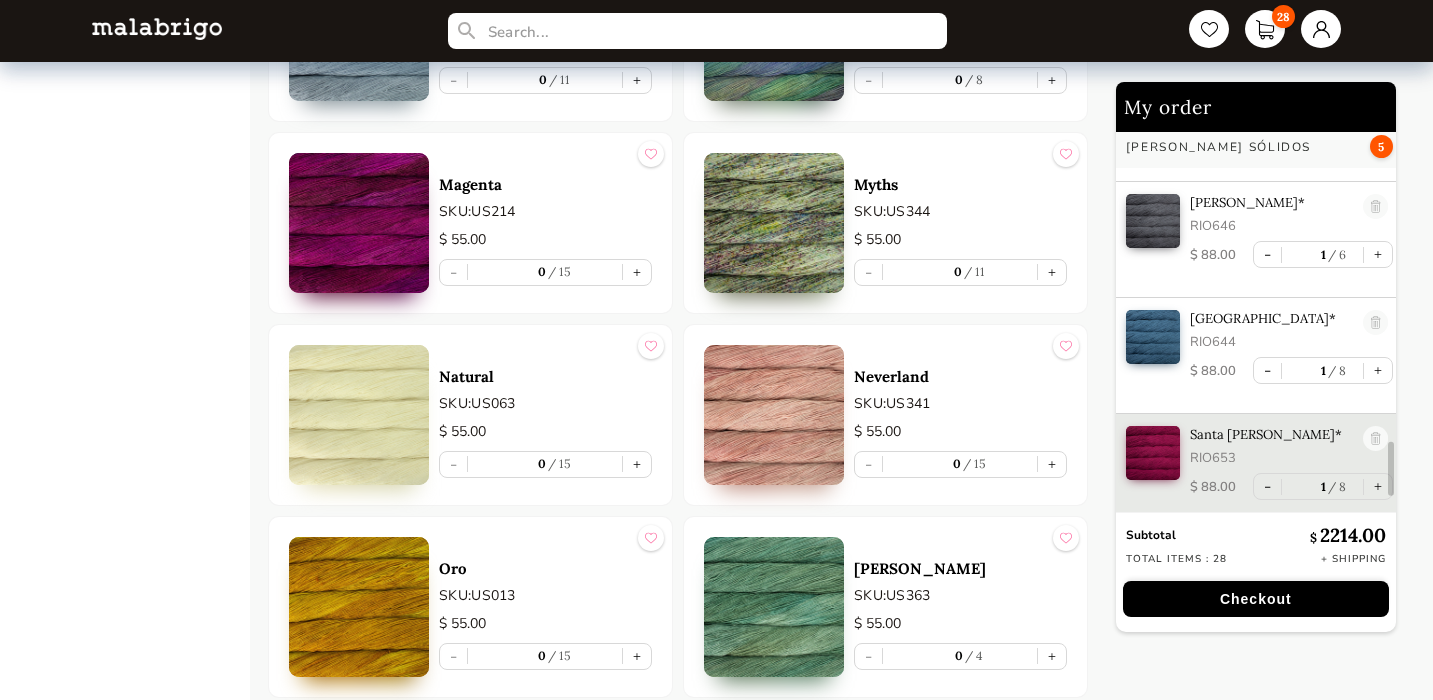 scroll, scrollTop: 2521, scrollLeft: 0, axis: vertical 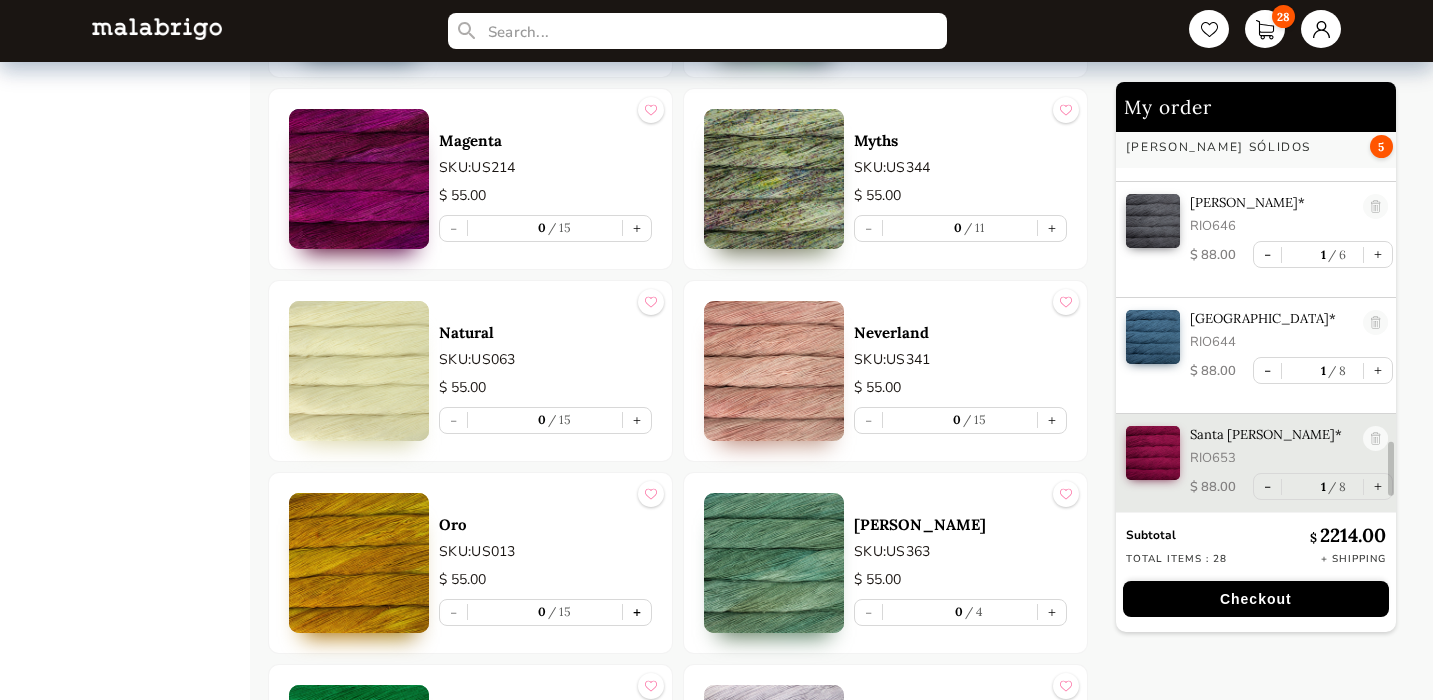 click on "+" at bounding box center [637, 612] 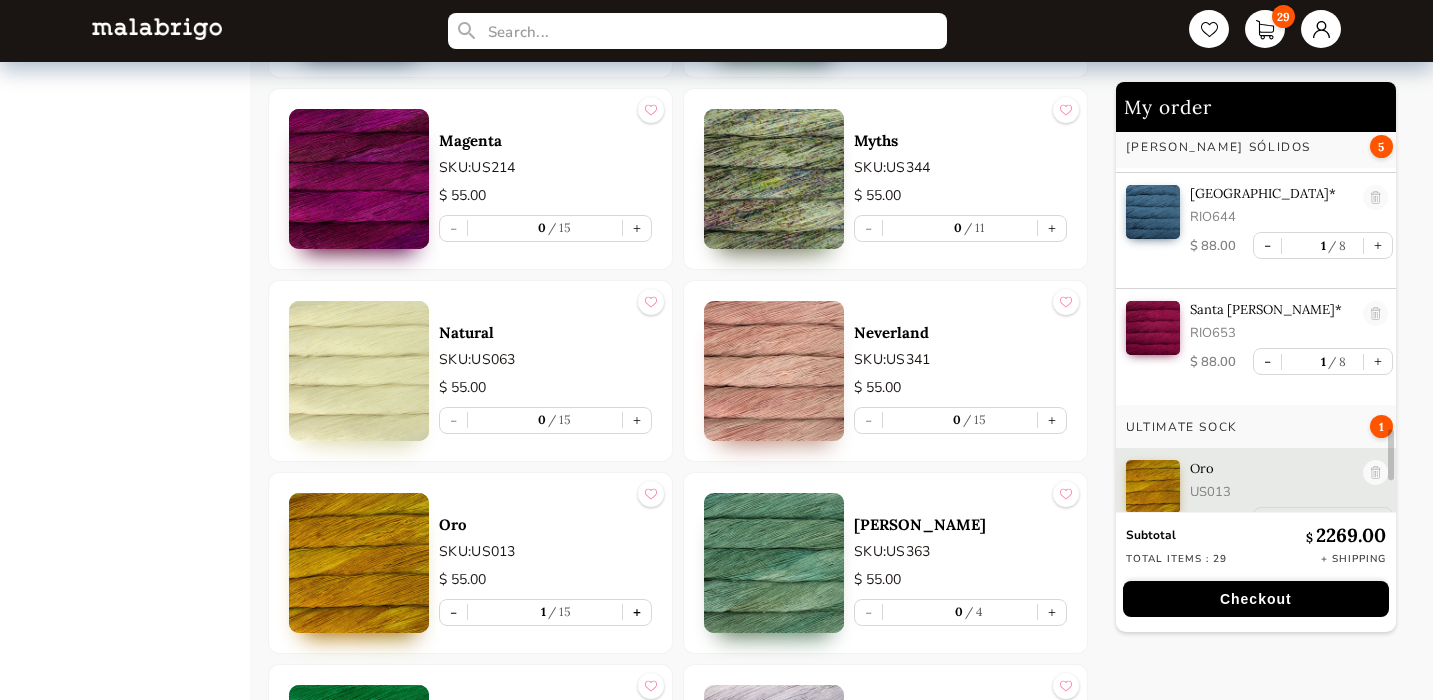 scroll, scrollTop: 2435, scrollLeft: 0, axis: vertical 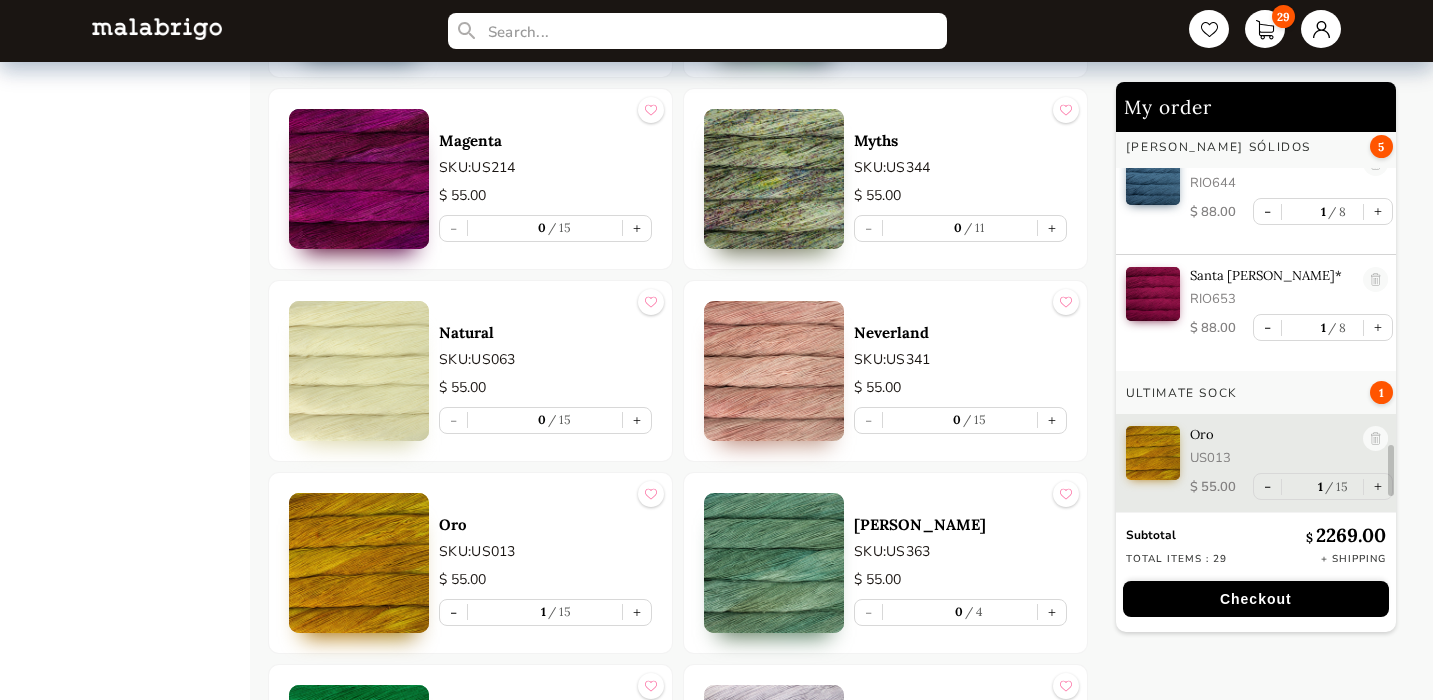 type 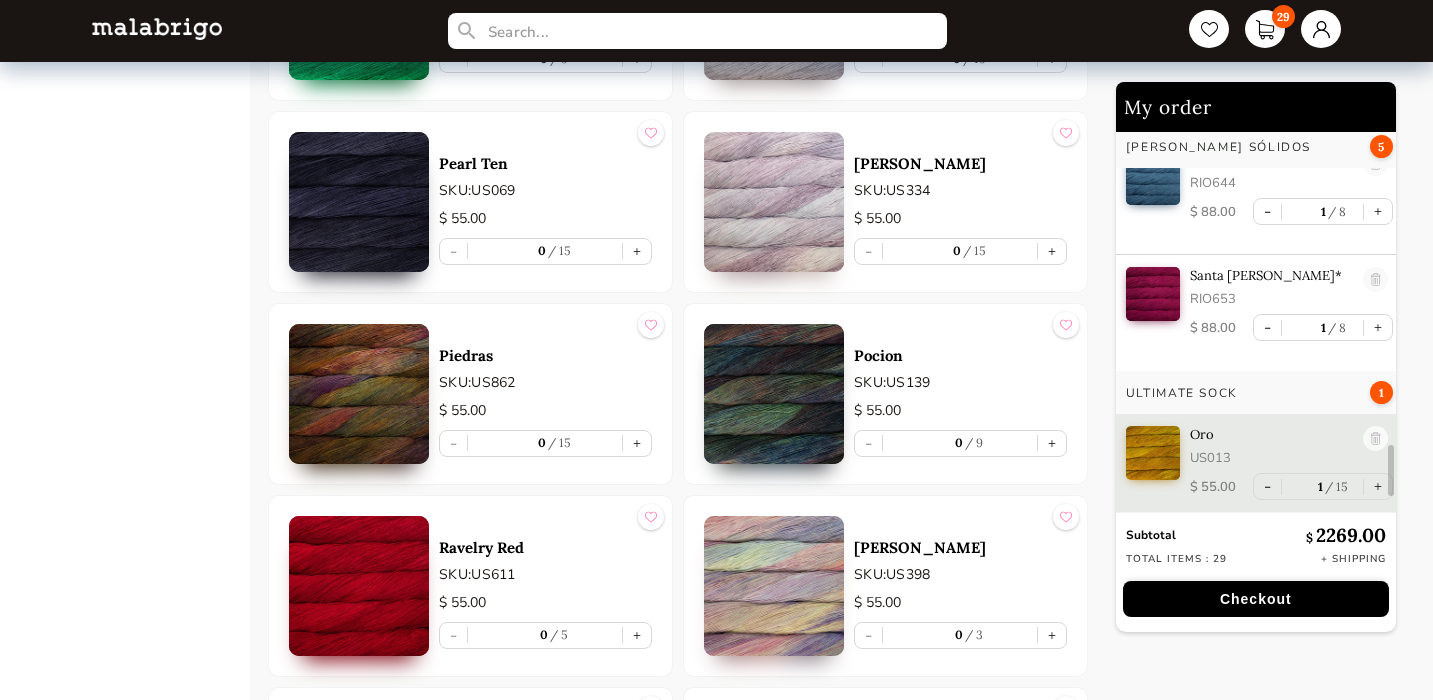 scroll, scrollTop: 3267, scrollLeft: 0, axis: vertical 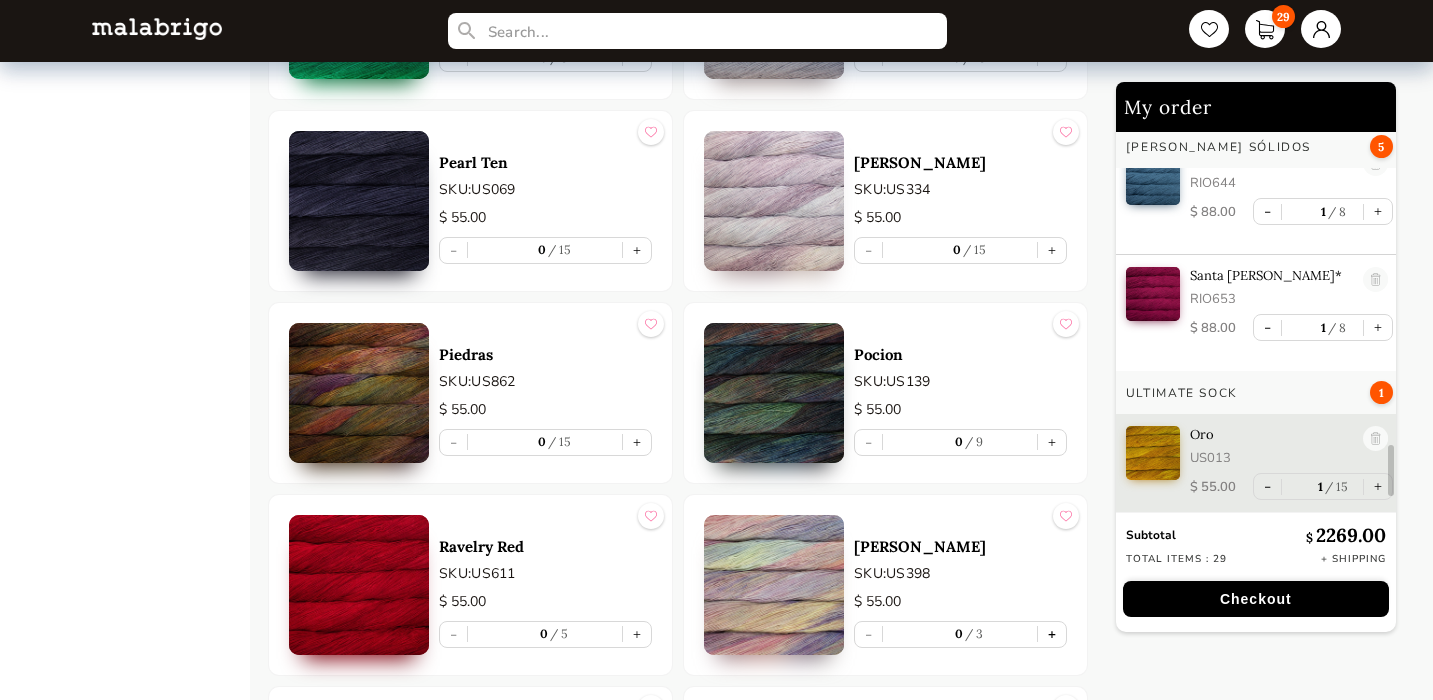 click on "+" at bounding box center (1052, 634) 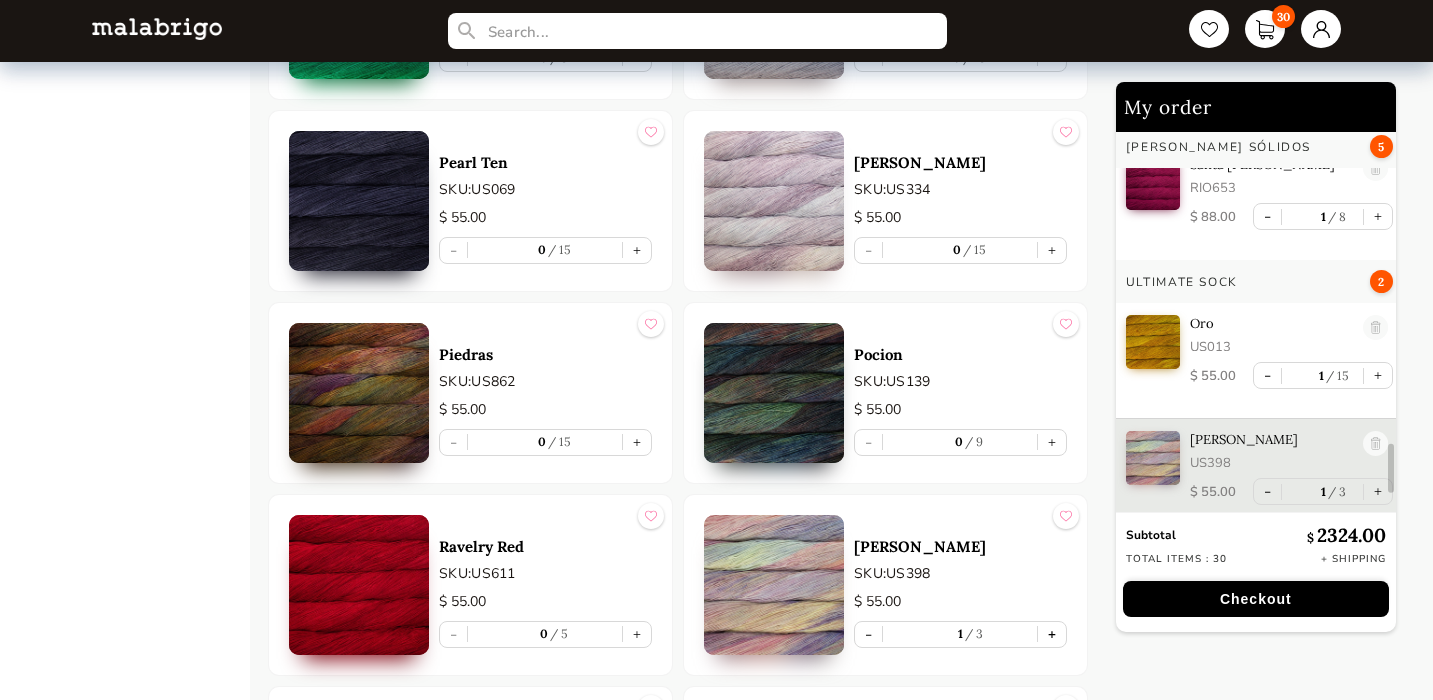 scroll, scrollTop: 2551, scrollLeft: 0, axis: vertical 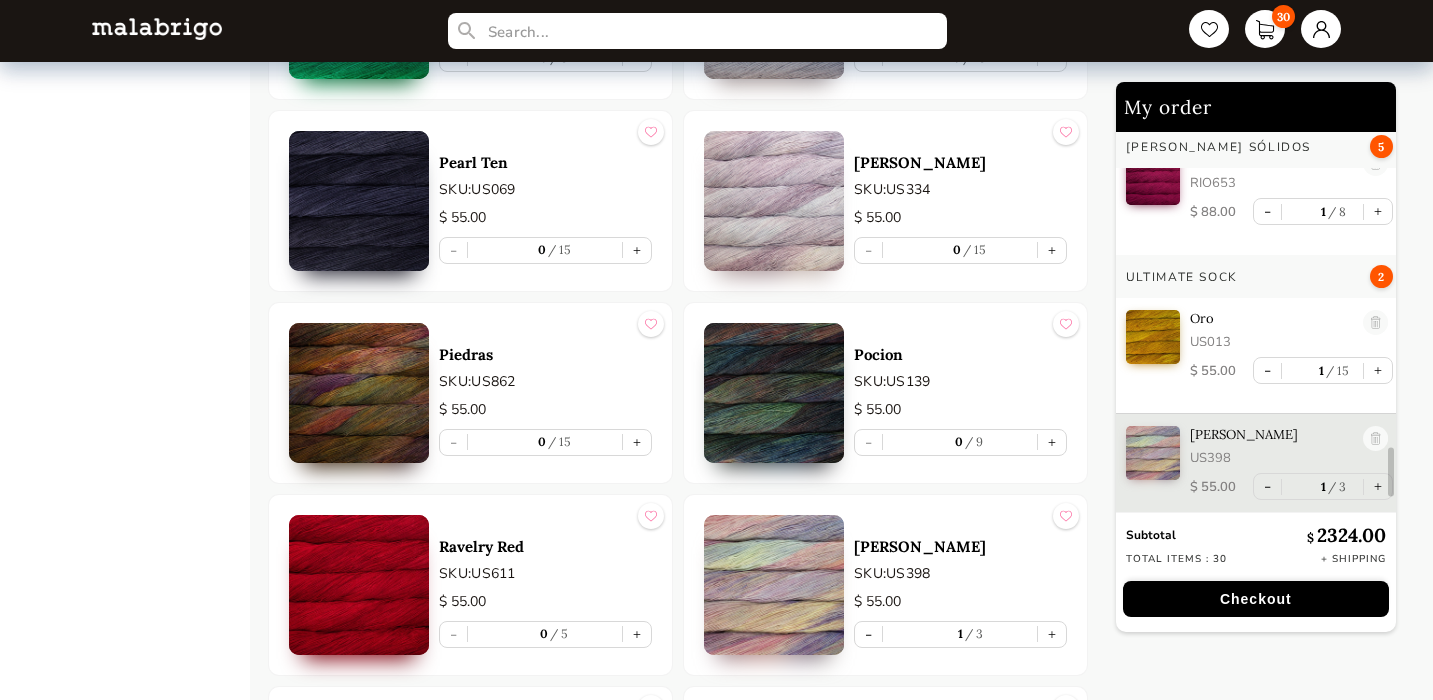 type 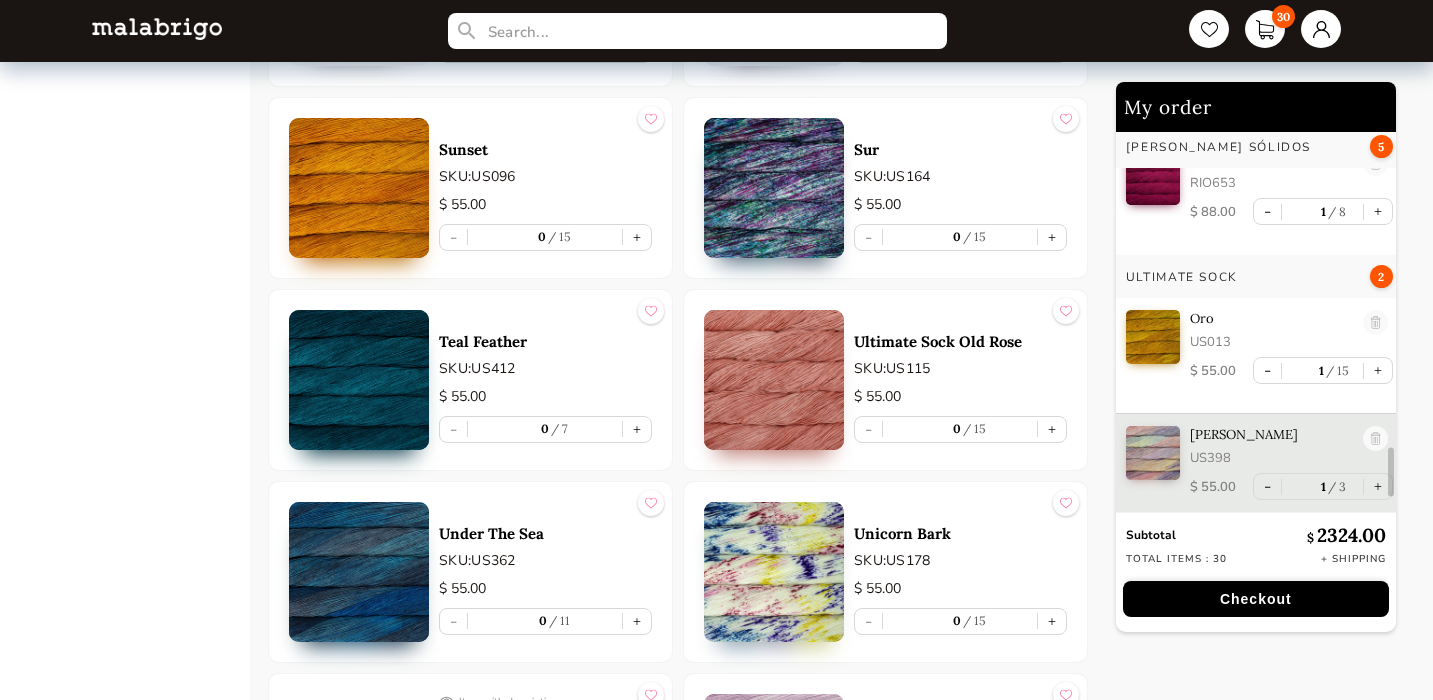 scroll, scrollTop: 4448, scrollLeft: 0, axis: vertical 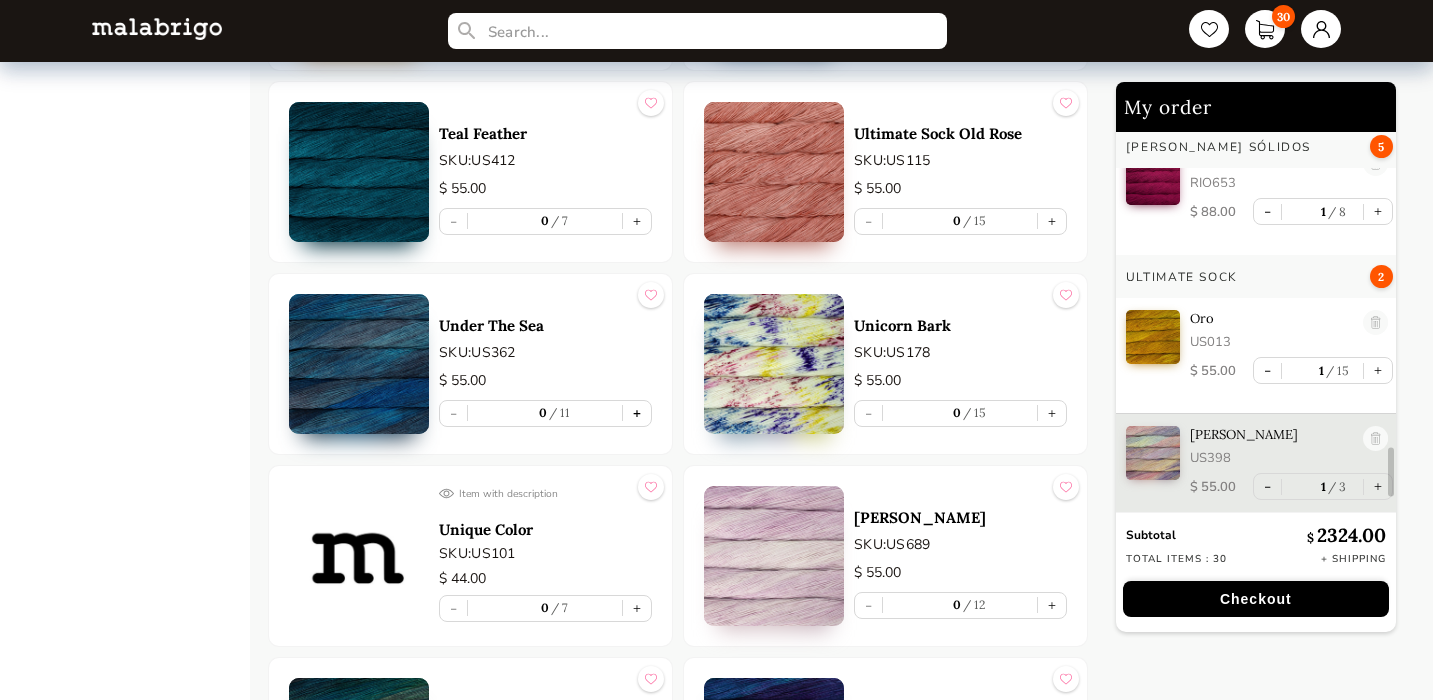 click on "+" at bounding box center [637, 413] 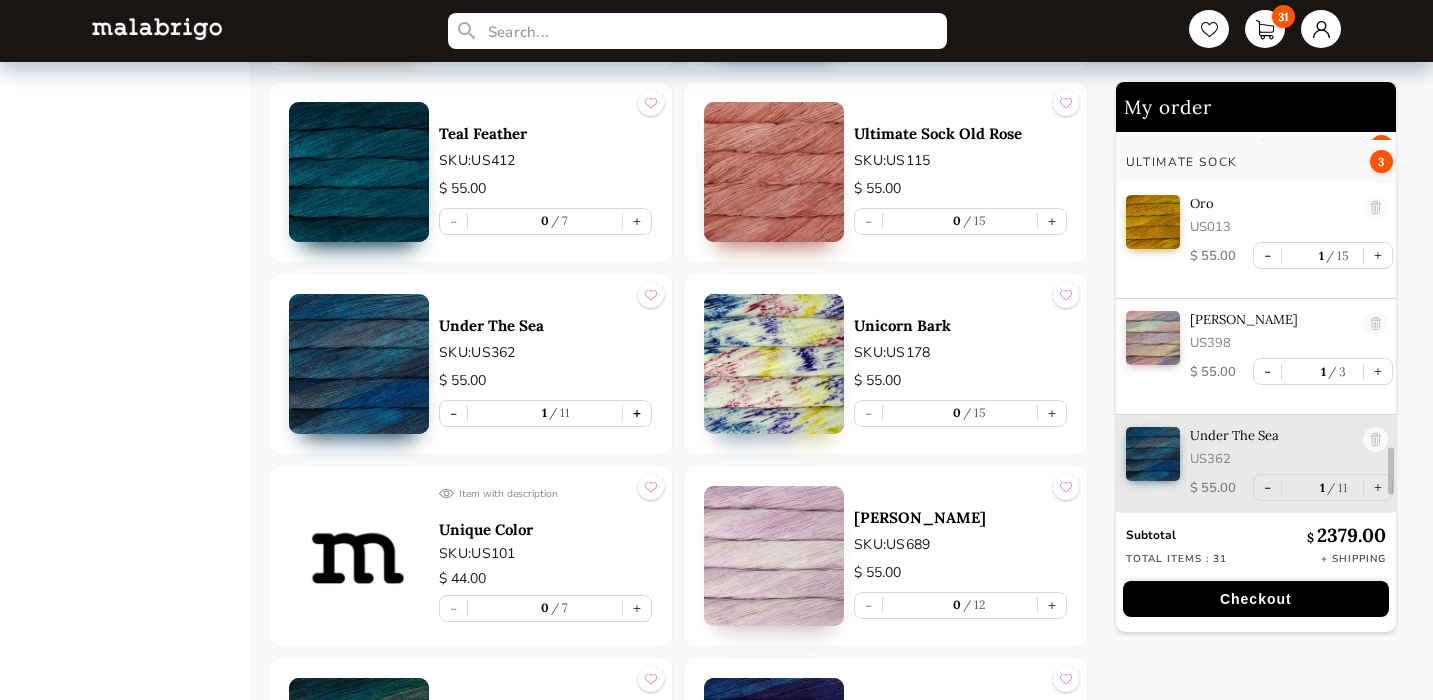 scroll, scrollTop: 2667, scrollLeft: 0, axis: vertical 